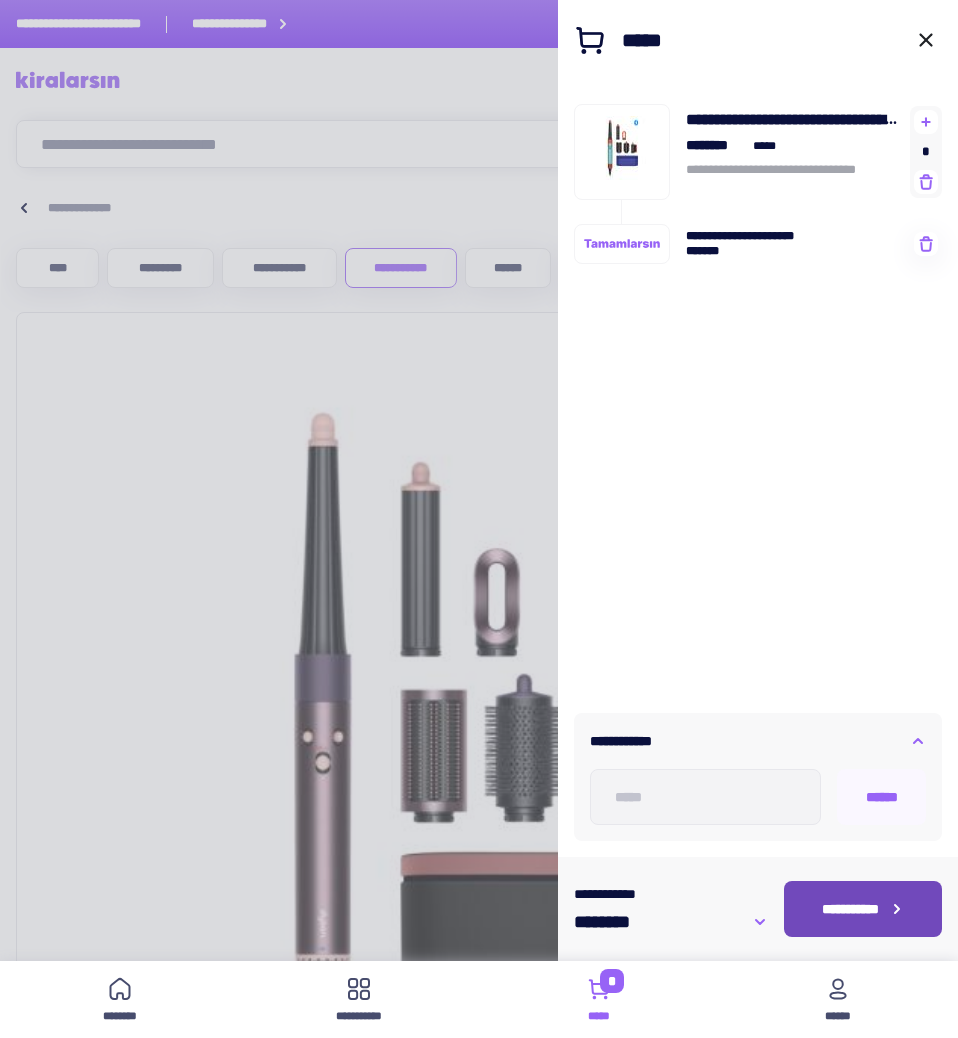 scroll, scrollTop: 1317, scrollLeft: 0, axis: vertical 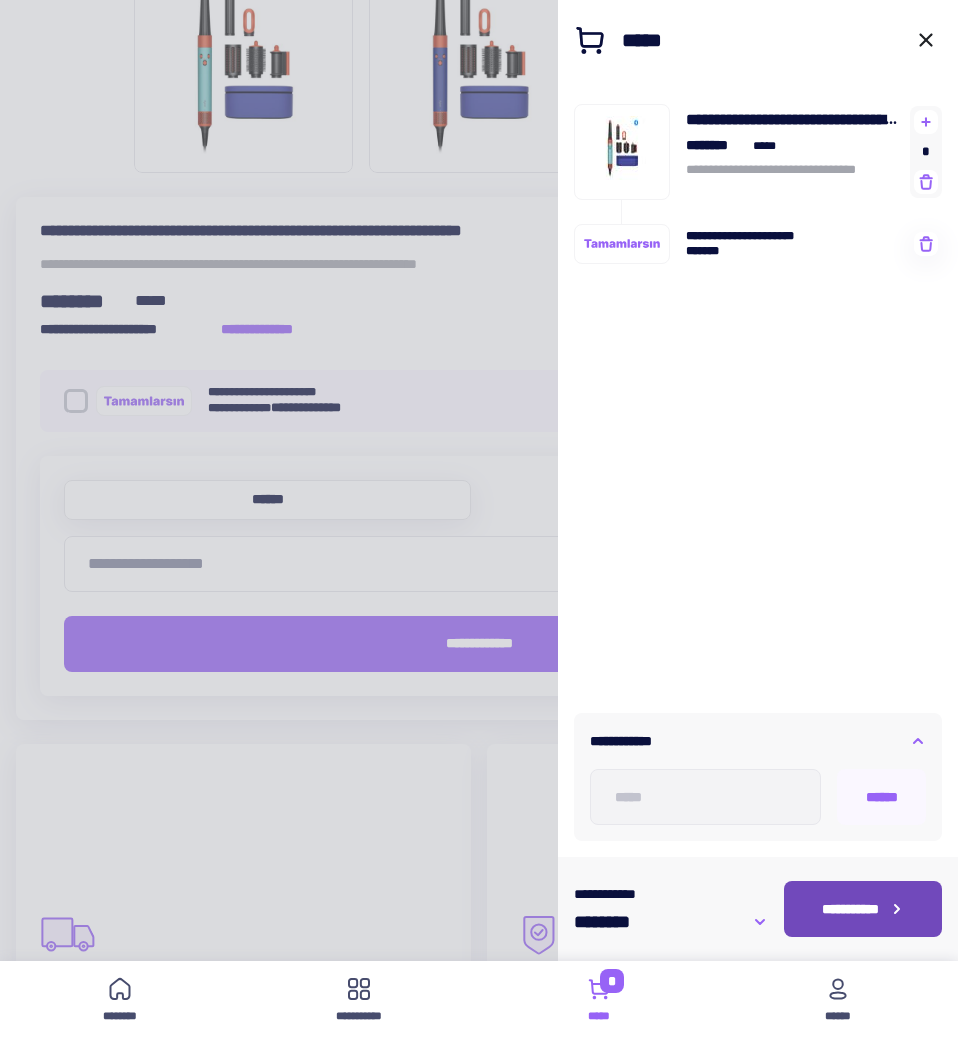 click on "**********" at bounding box center (863, 909) 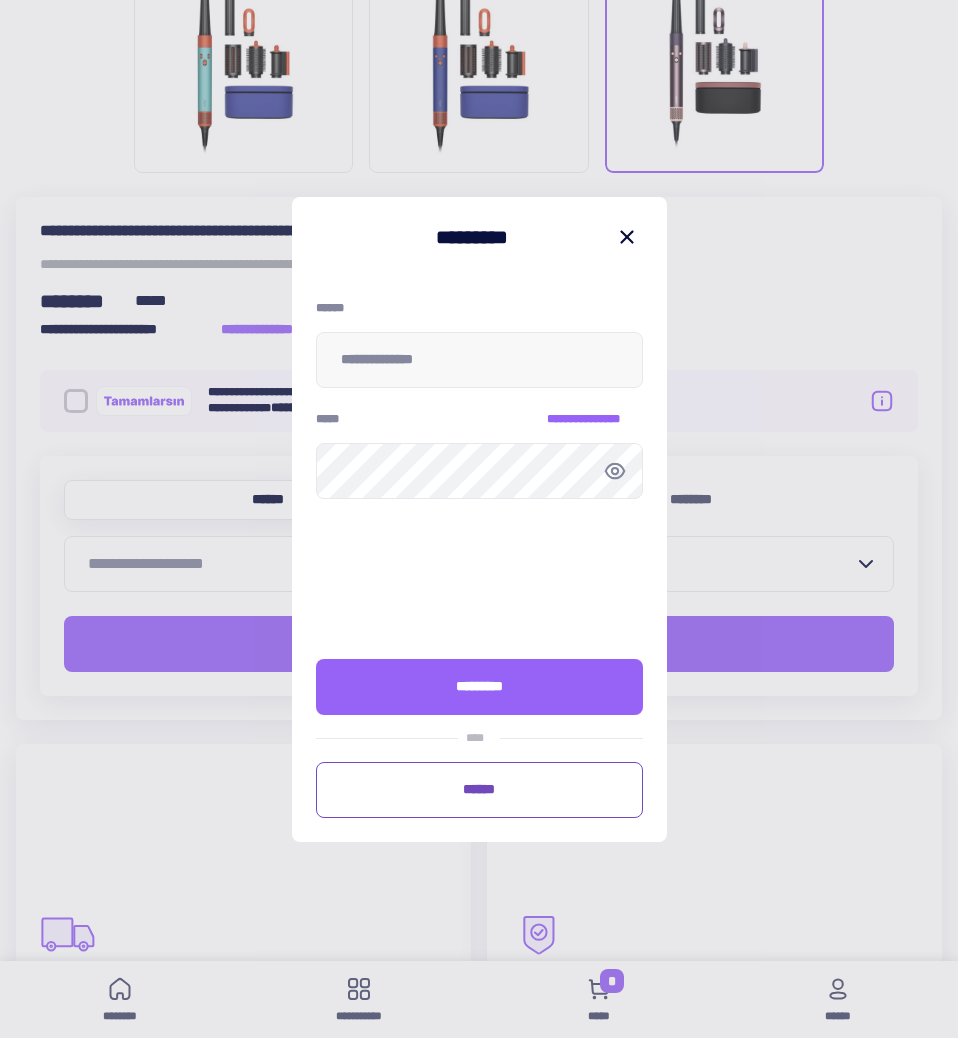 click on "******" at bounding box center (479, 789) 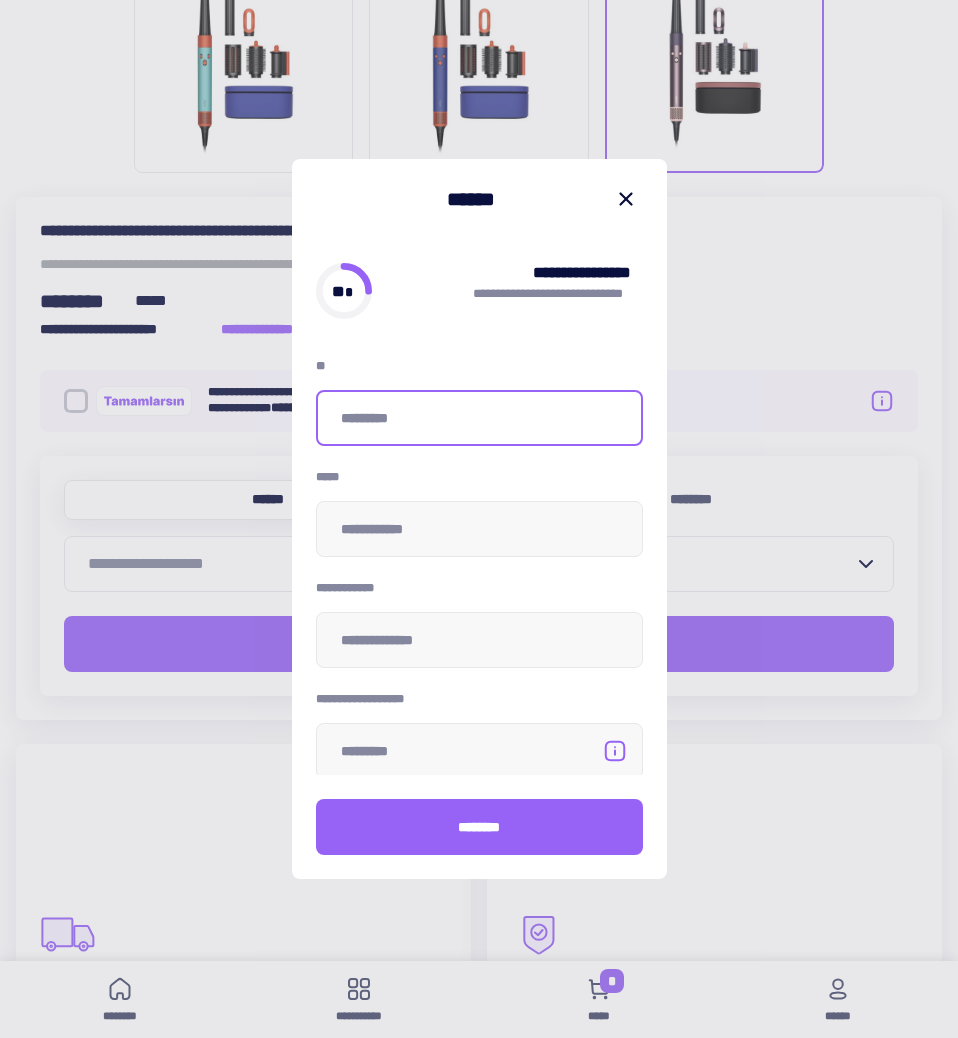 click at bounding box center (479, 418) 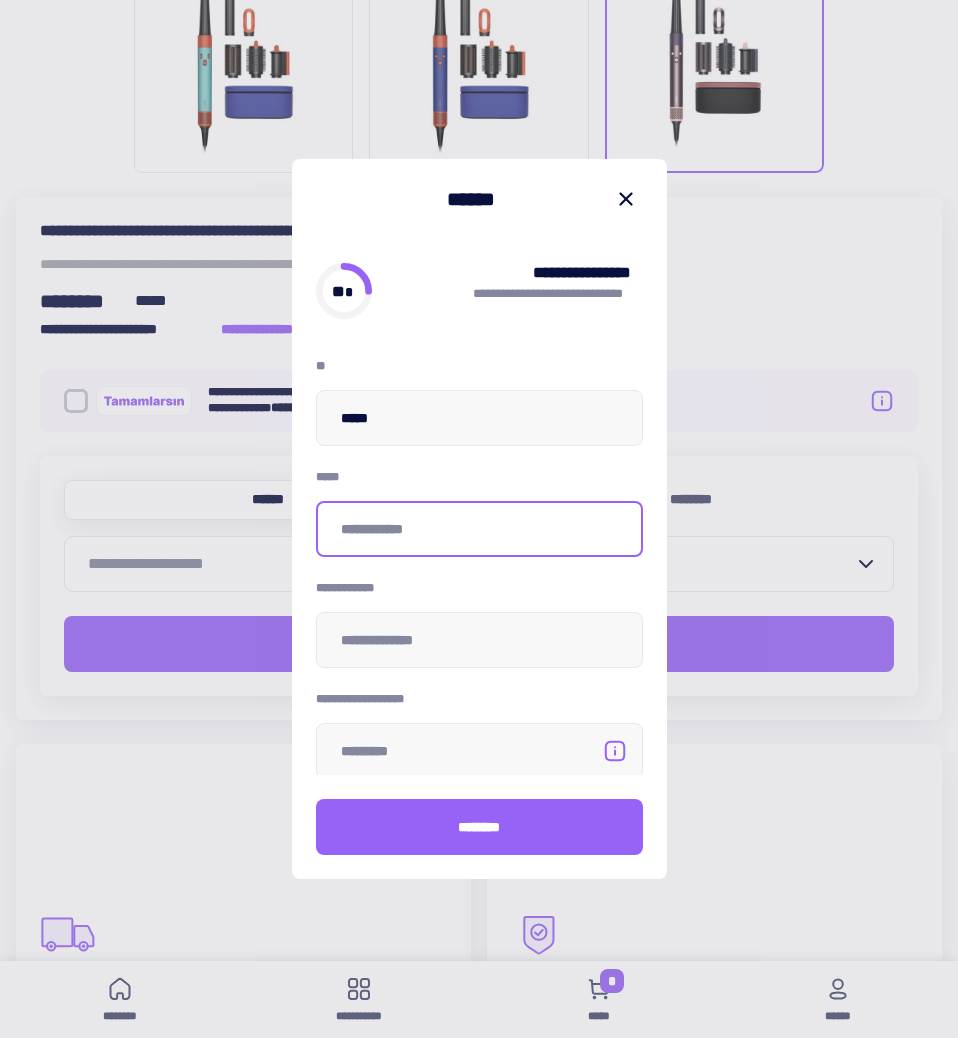 click at bounding box center (479, 529) 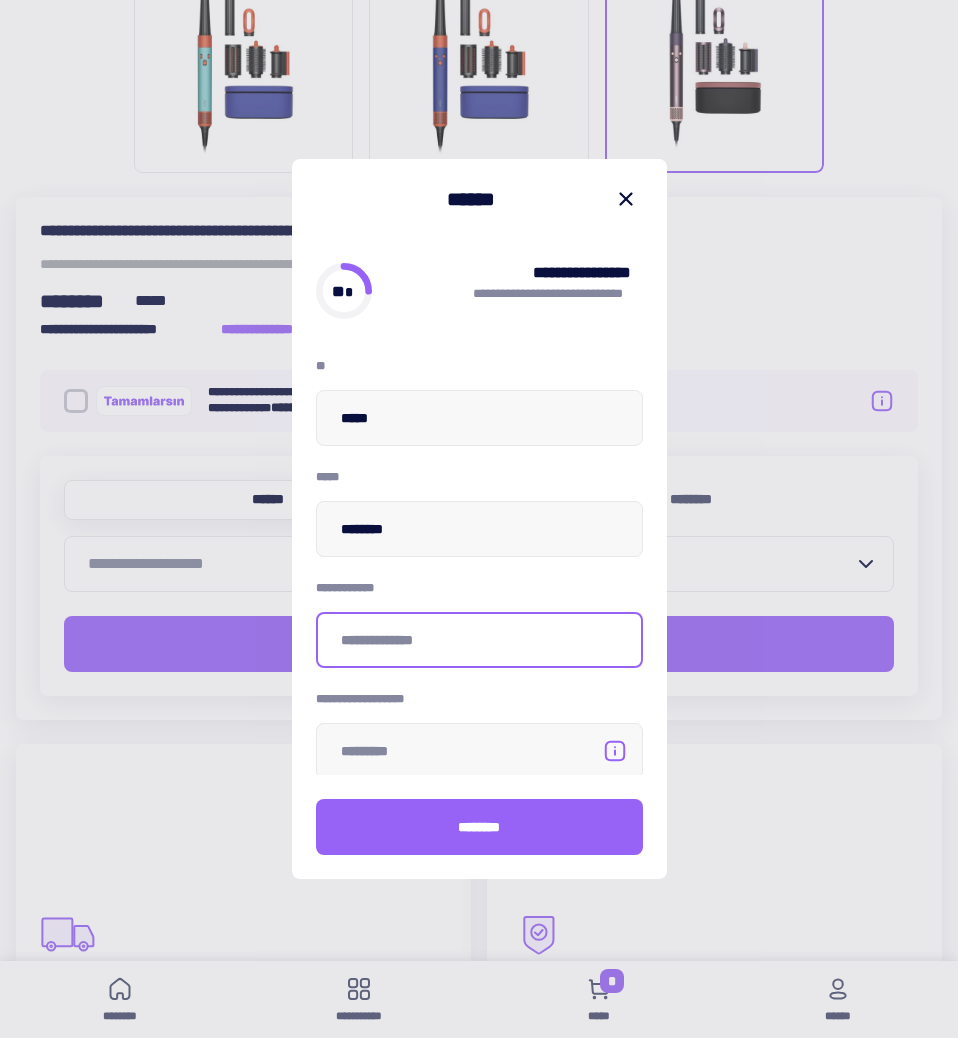 click at bounding box center (479, 640) 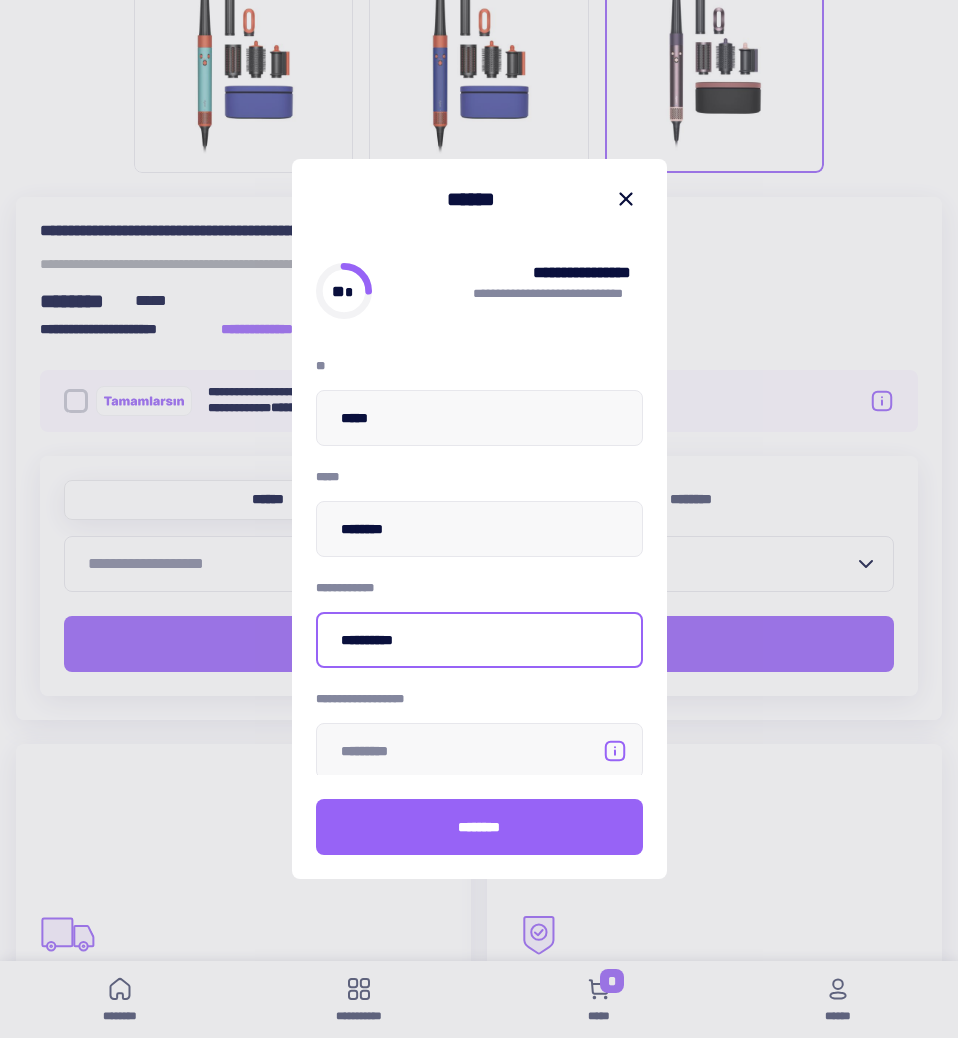 type on "**********" 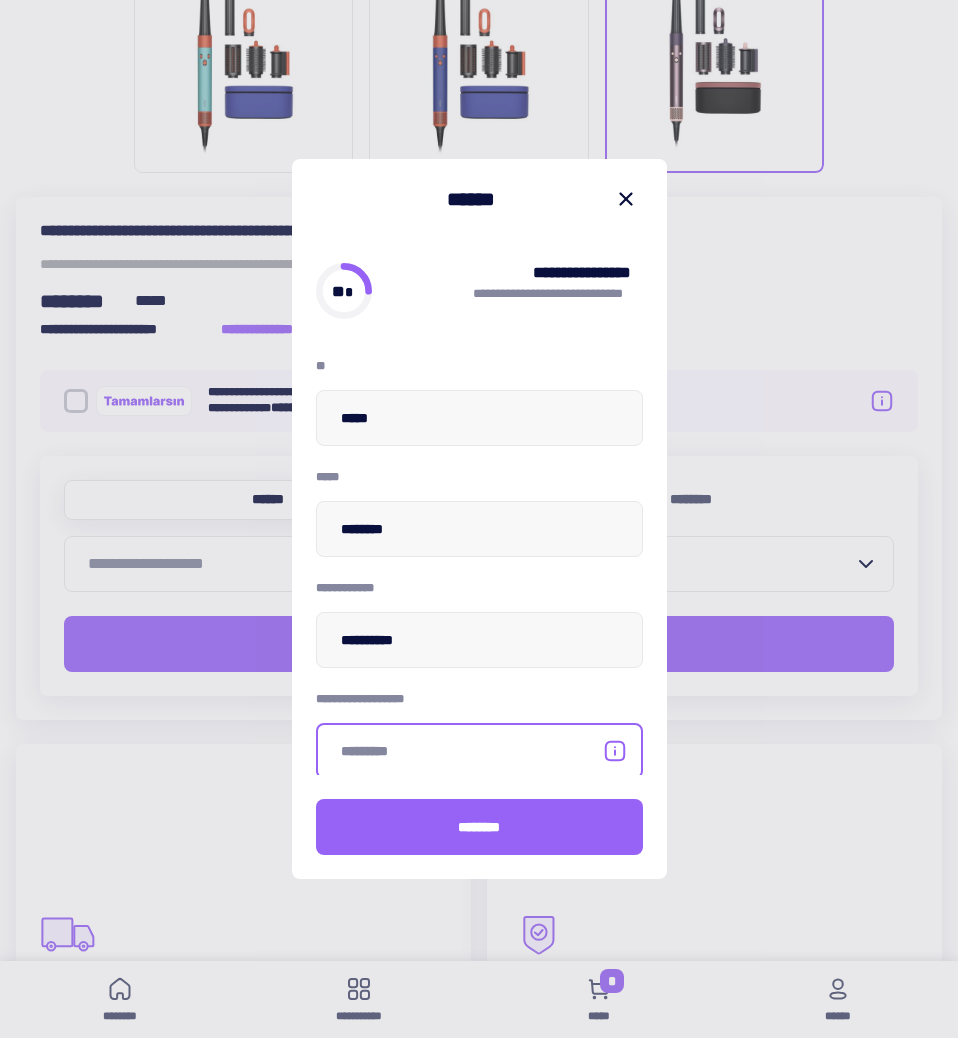 click at bounding box center [479, 751] 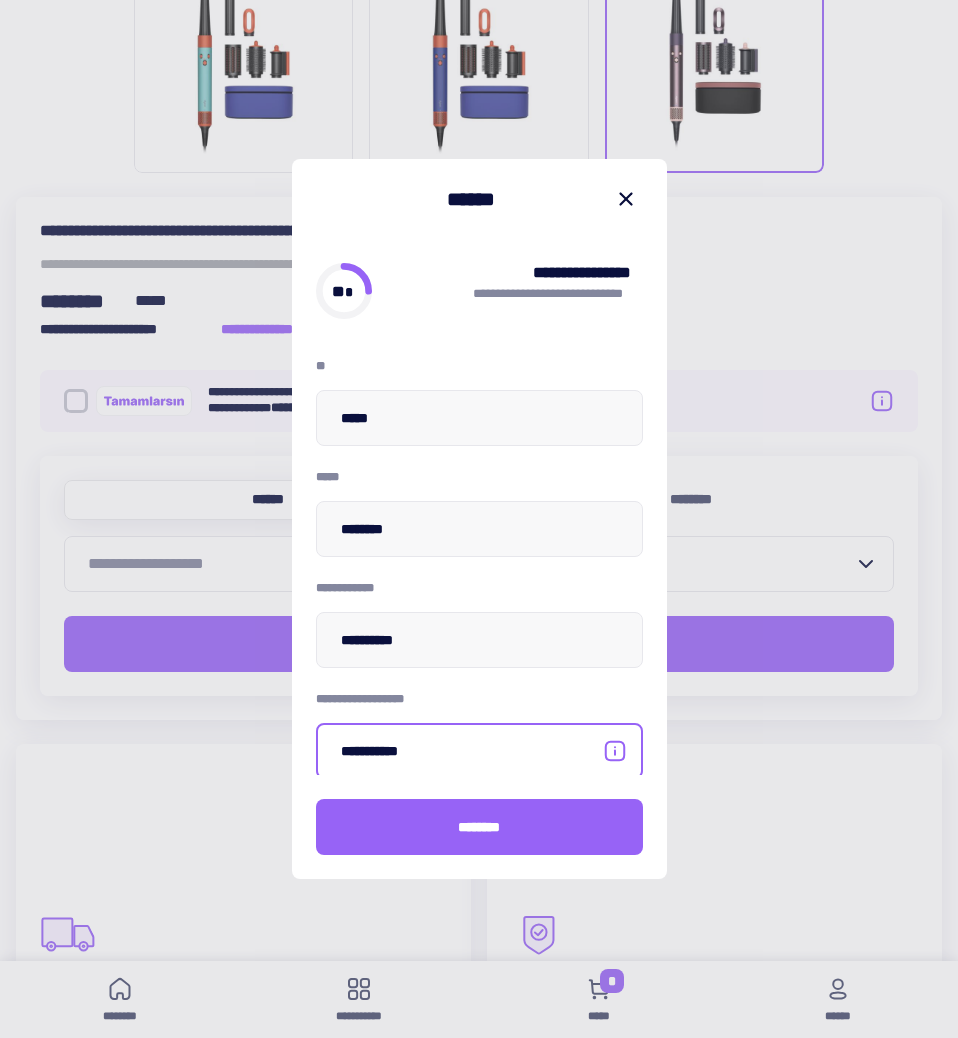 scroll, scrollTop: 4, scrollLeft: 0, axis: vertical 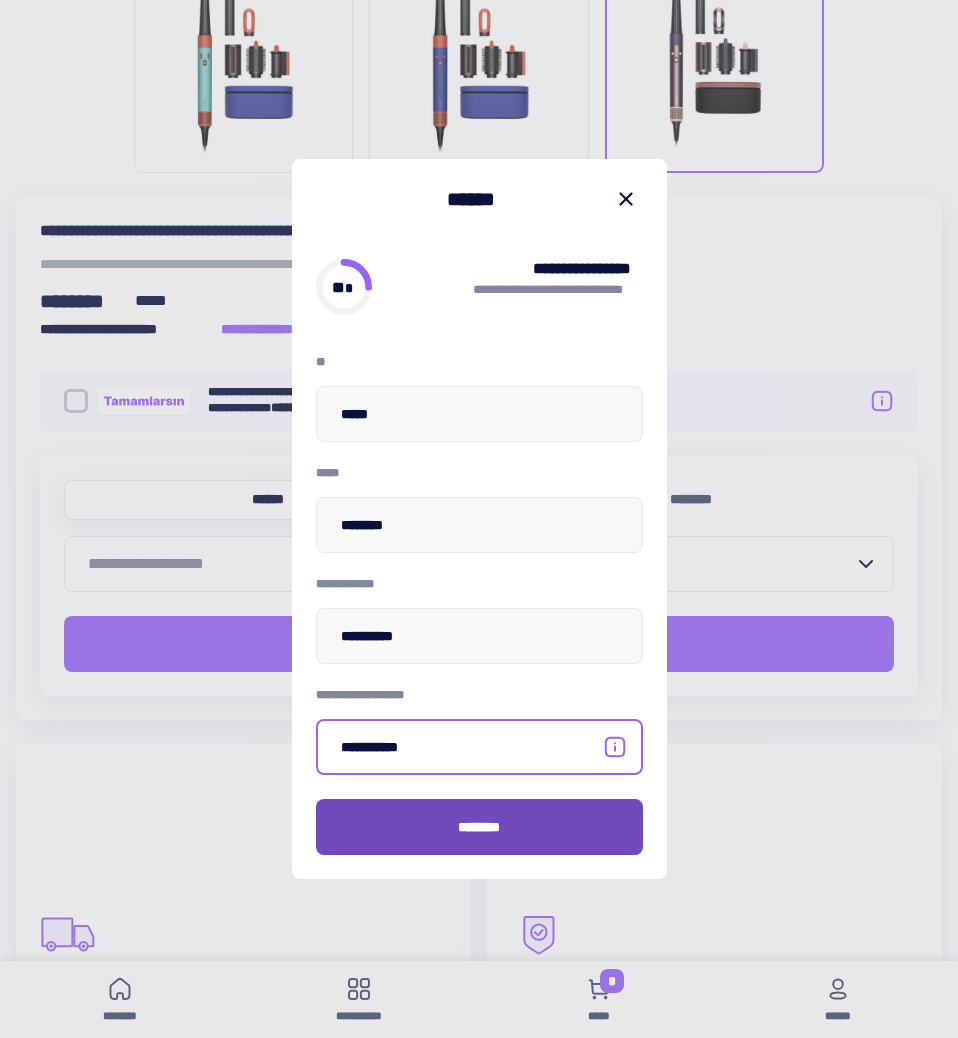 type on "**********" 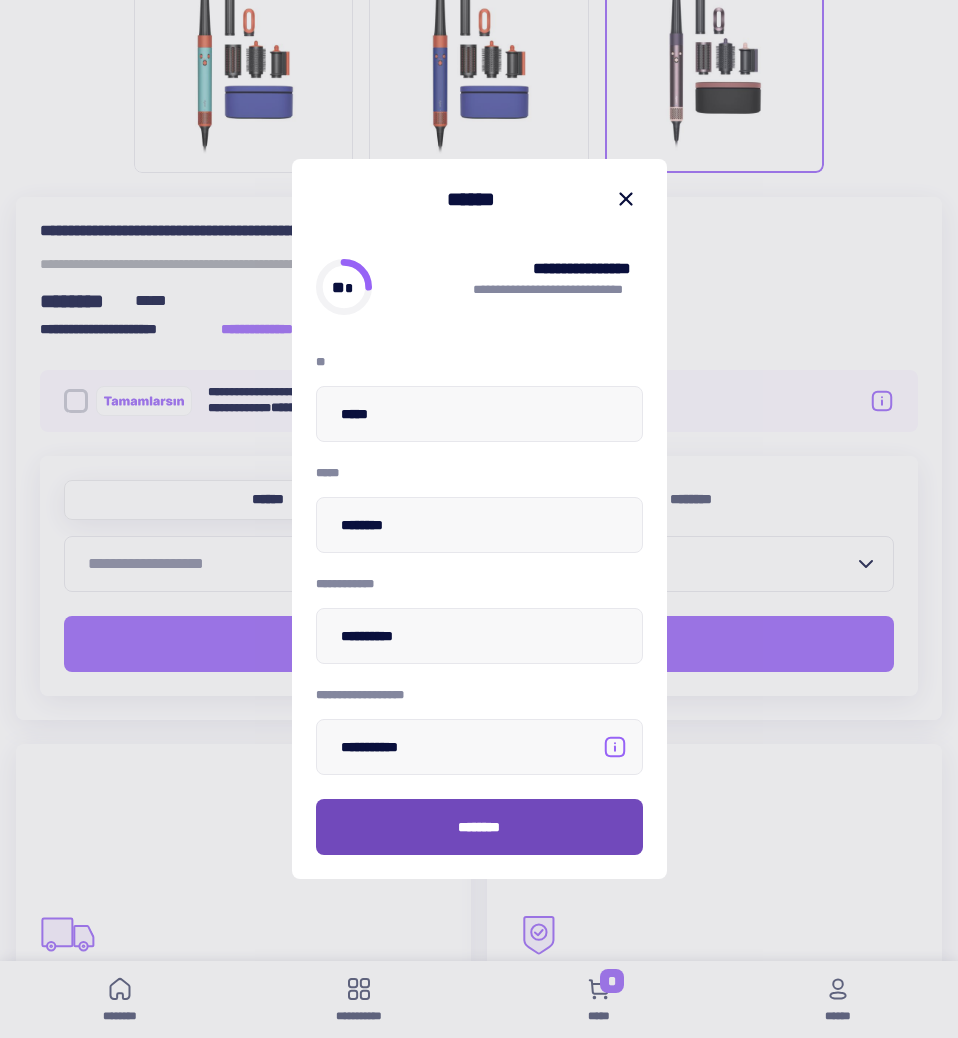 click on "********" at bounding box center [479, 827] 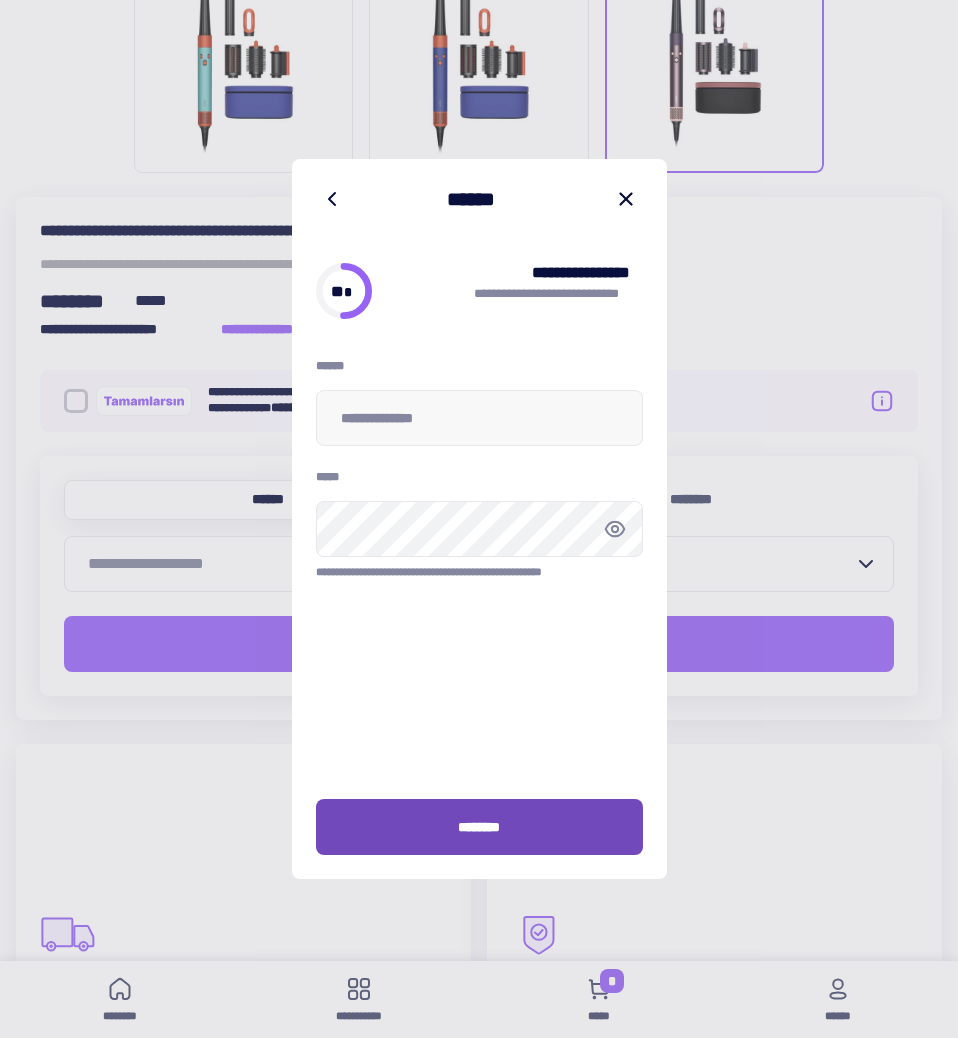 scroll, scrollTop: 0, scrollLeft: 0, axis: both 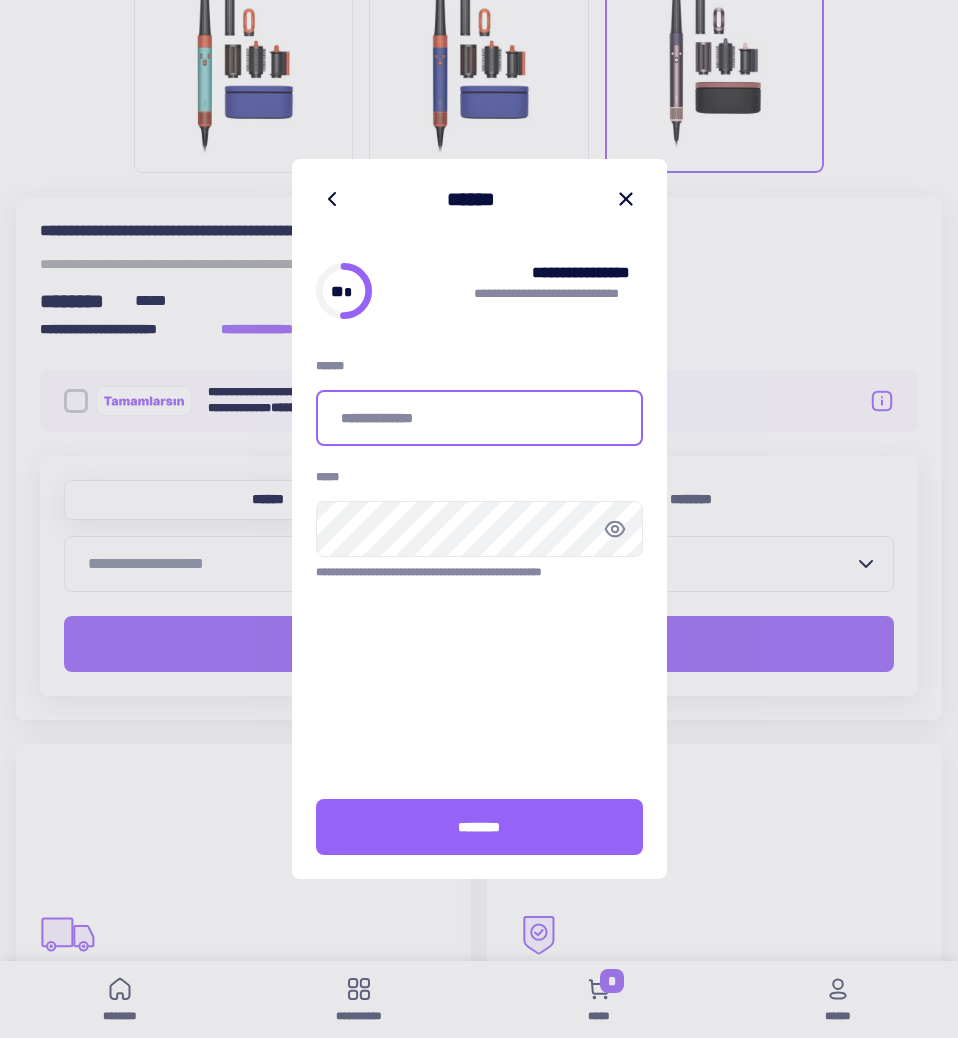 click at bounding box center (479, 418) 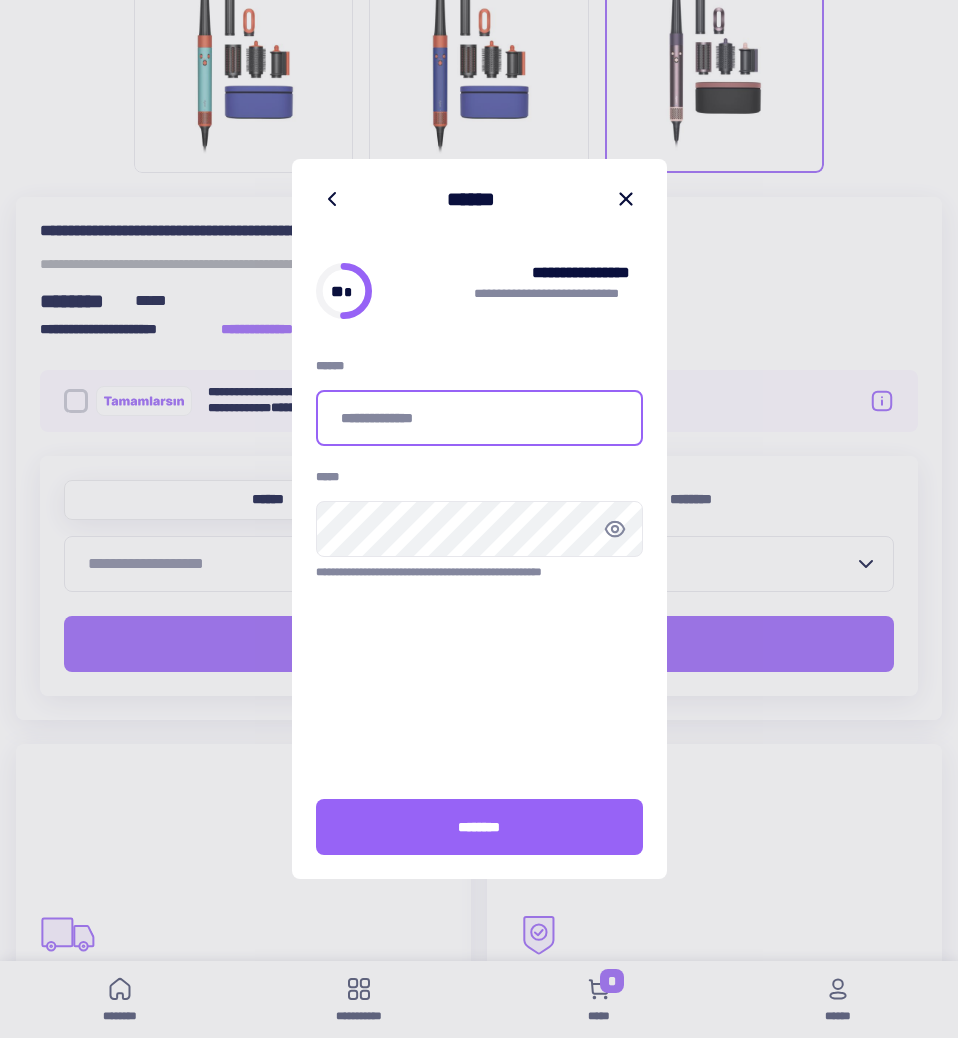 type on "**********" 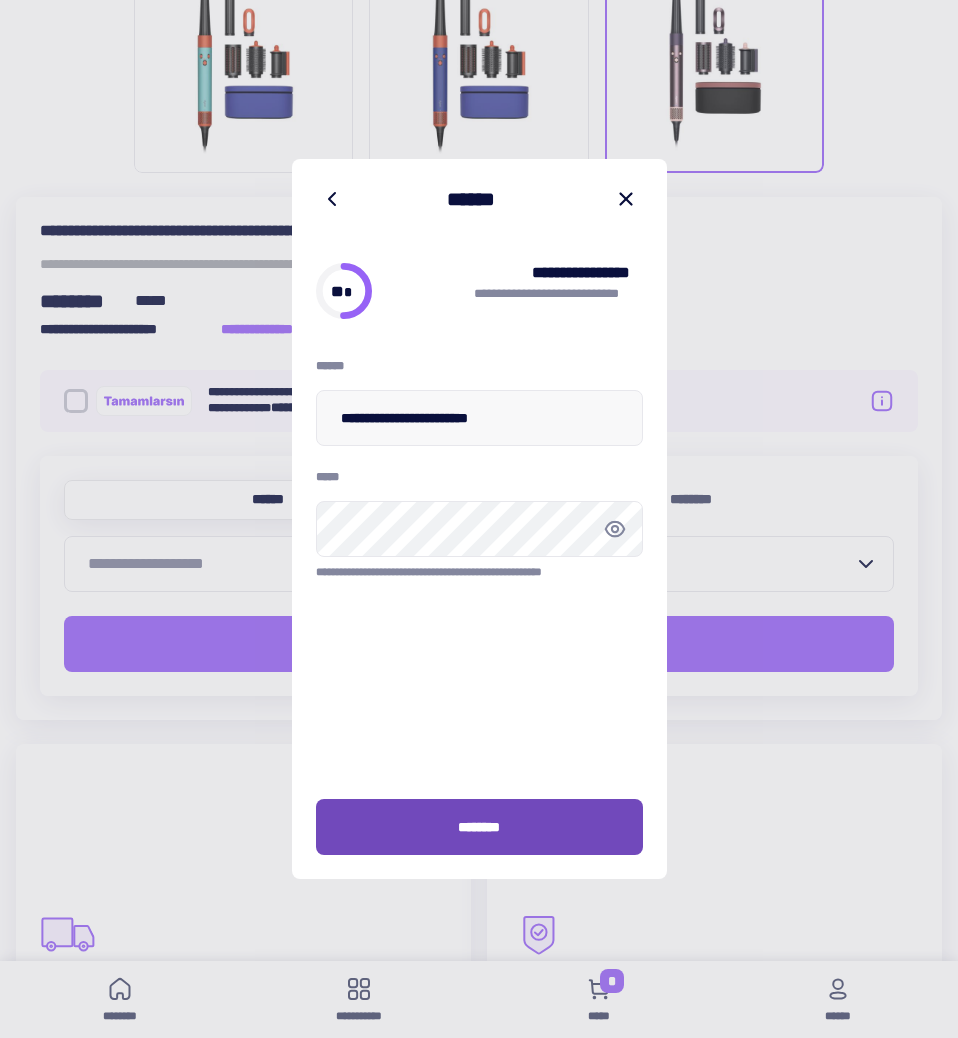 click on "********" at bounding box center [479, 827] 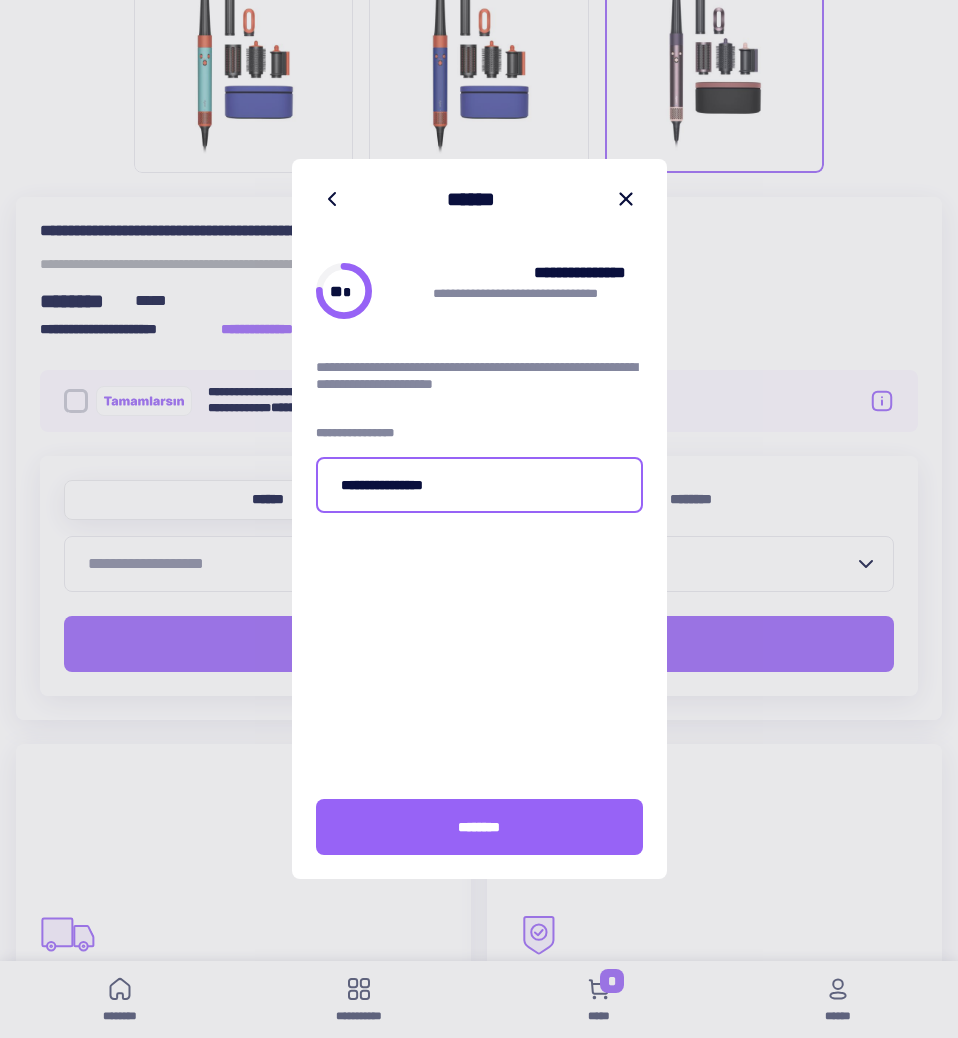 click on "**********" at bounding box center (479, 485) 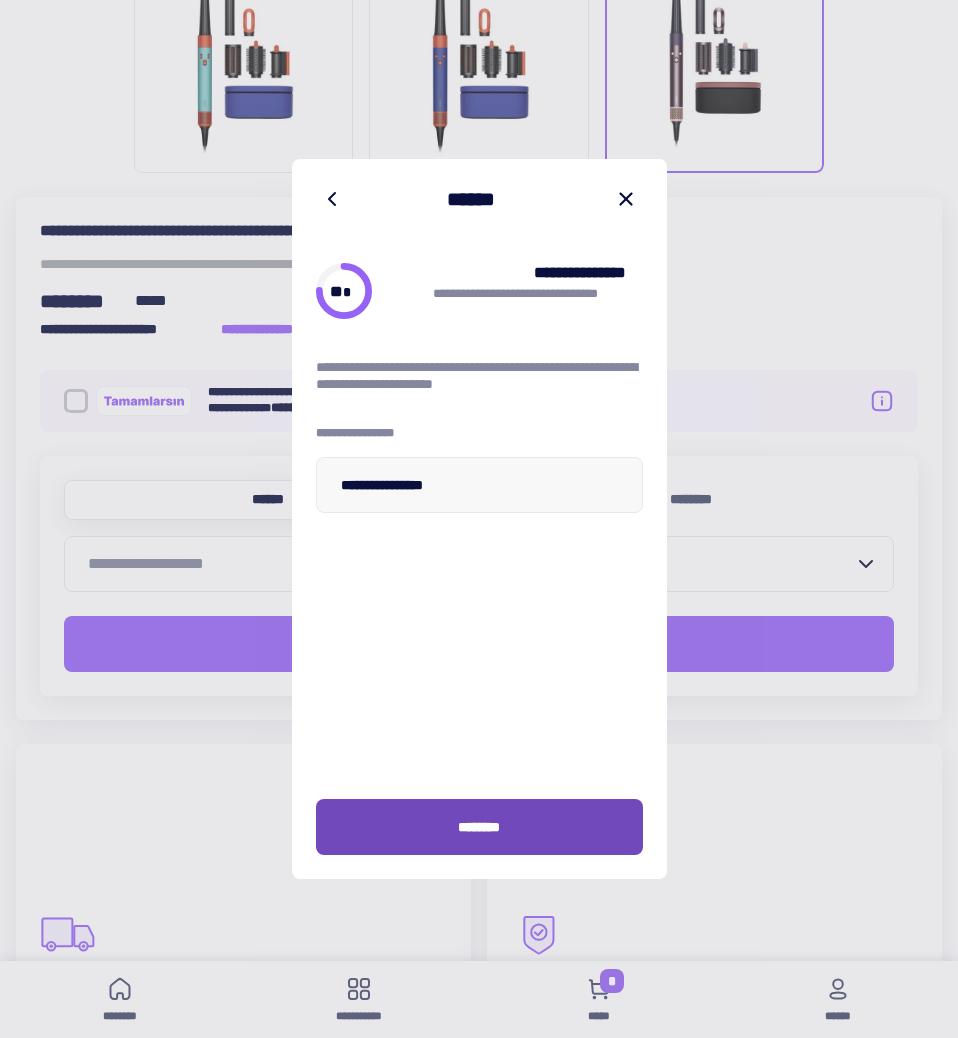 click on "********" at bounding box center (479, 827) 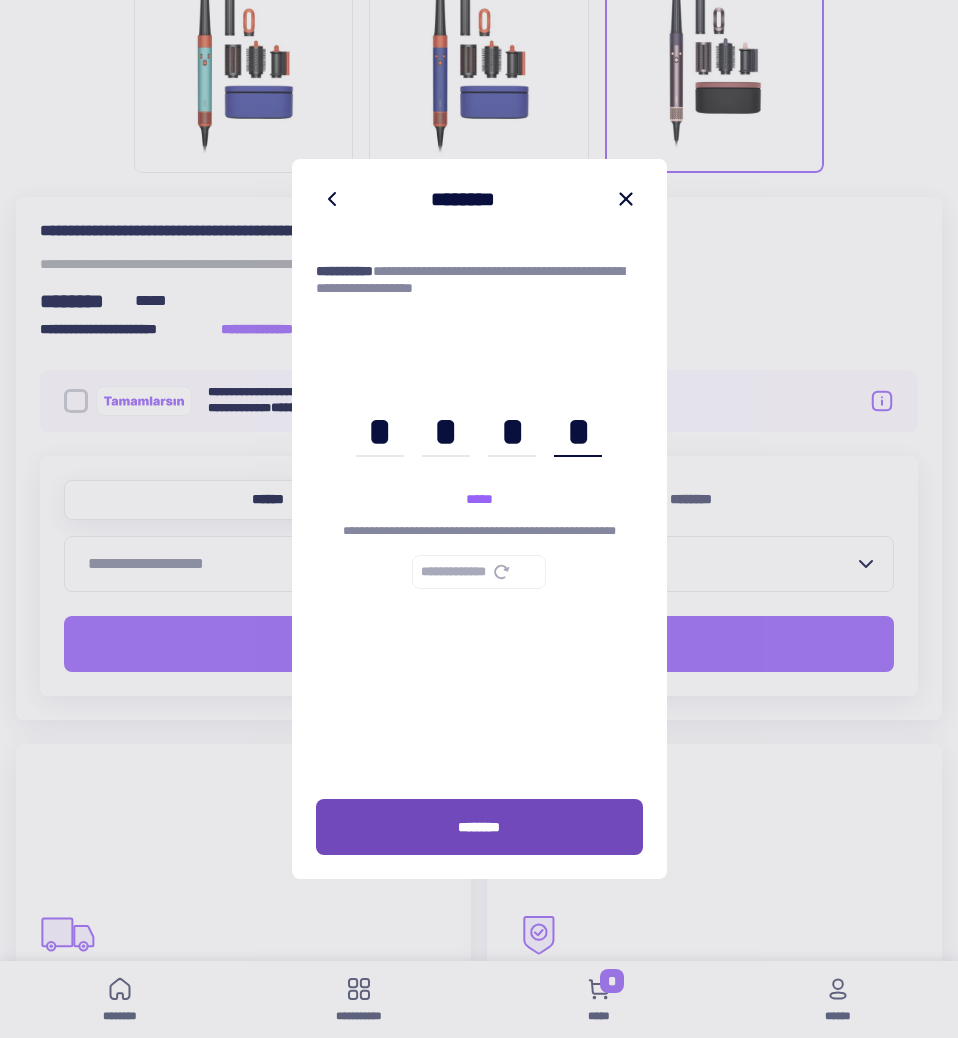 scroll, scrollTop: 0, scrollLeft: 38, axis: horizontal 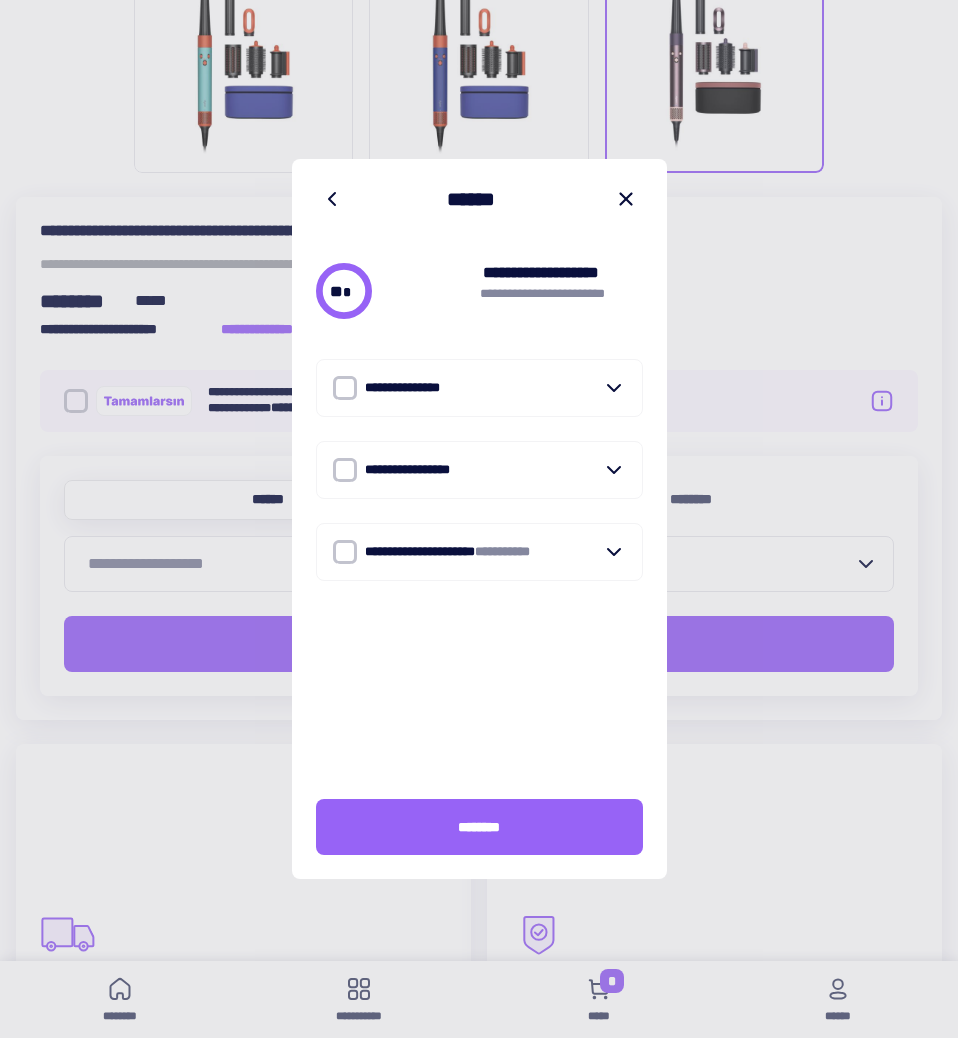 click at bounding box center (345, 388) 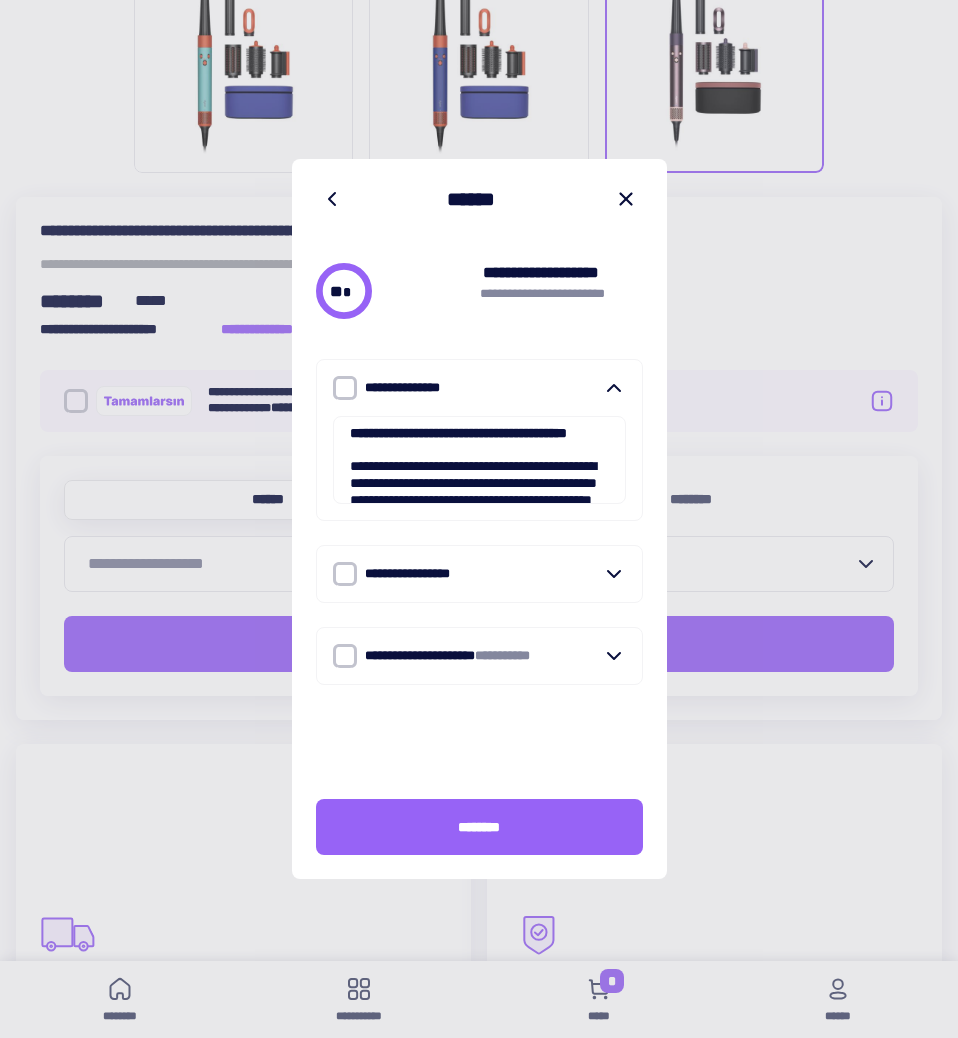 click at bounding box center [345, 574] 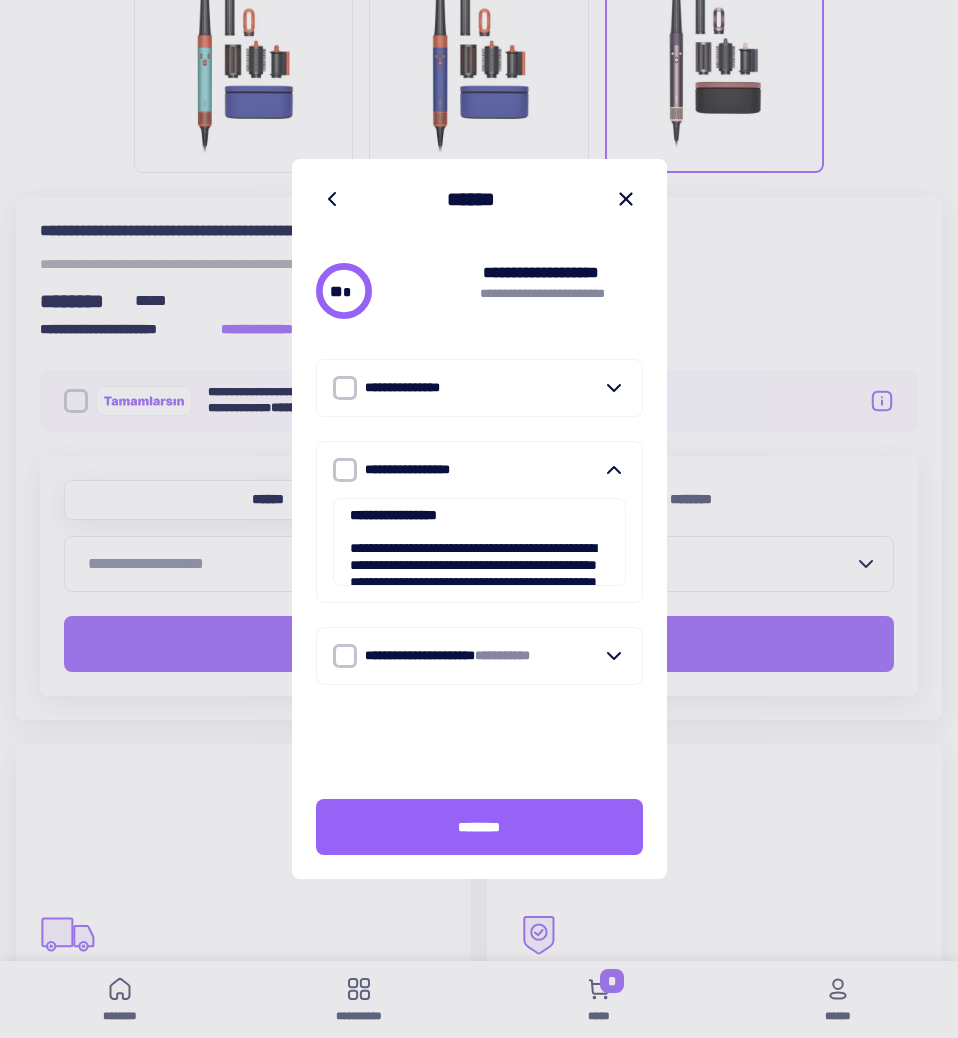 click at bounding box center (345, 656) 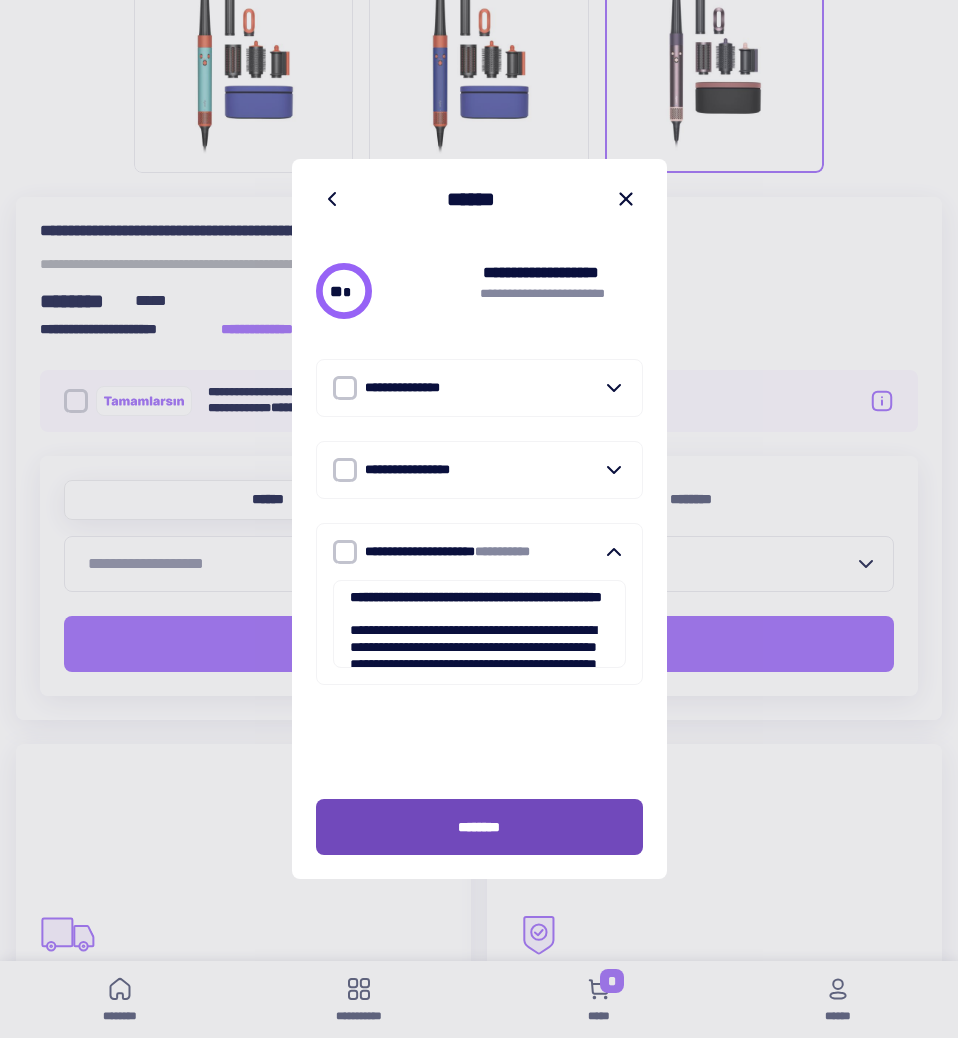 click on "********" at bounding box center (479, 827) 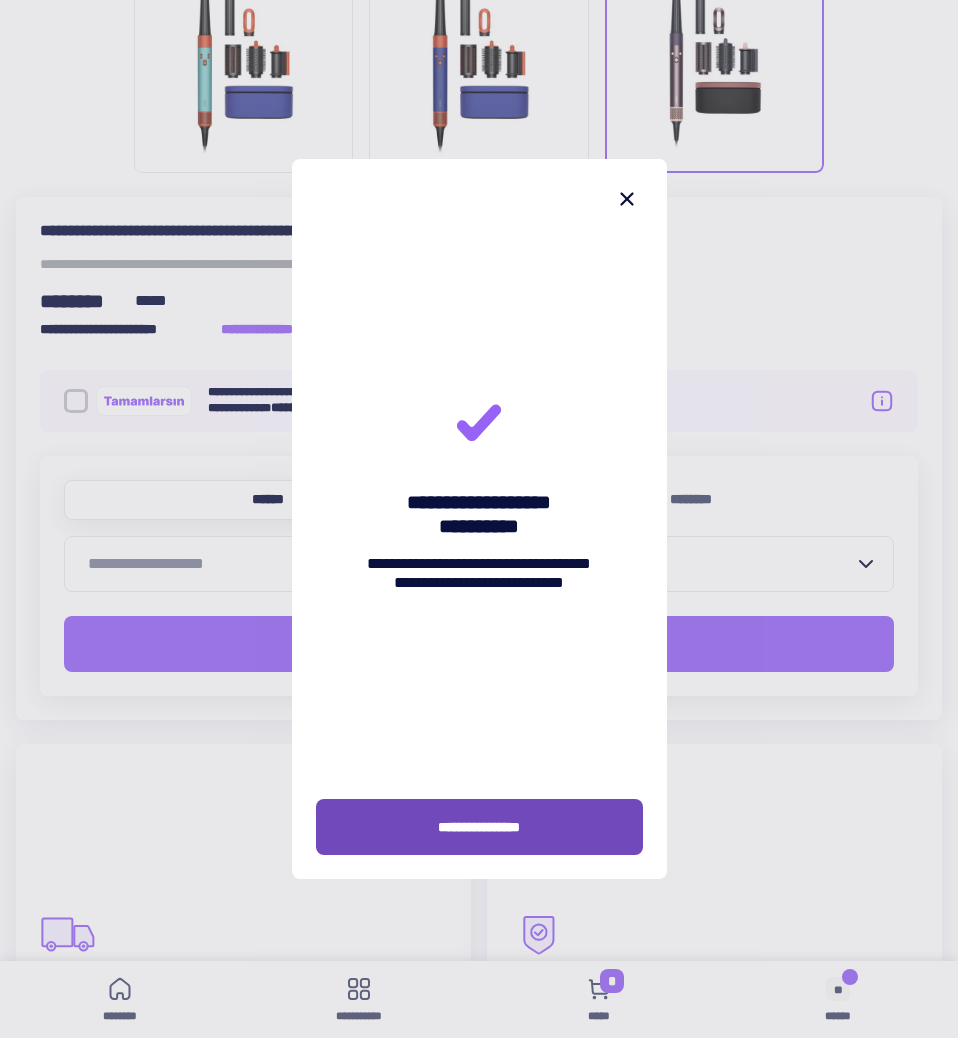 click on "**********" at bounding box center (479, 827) 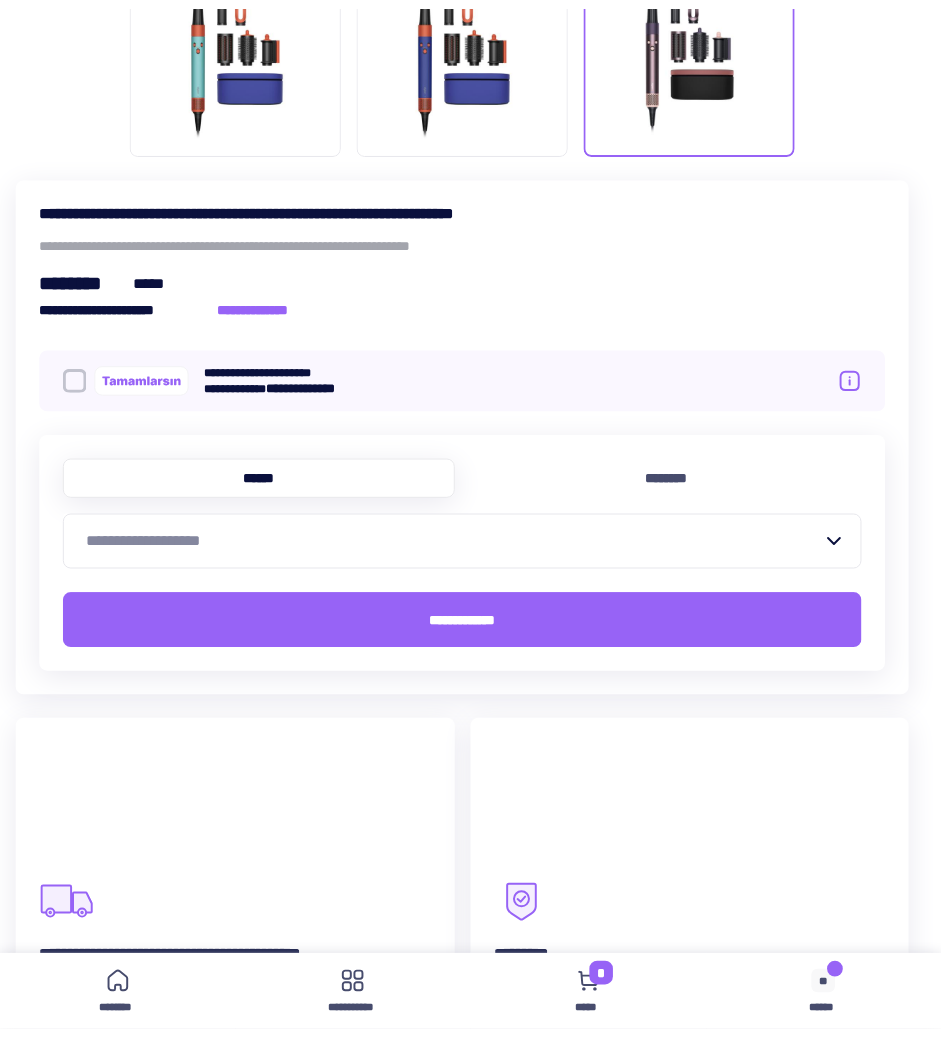 scroll, scrollTop: 1300, scrollLeft: 0, axis: vertical 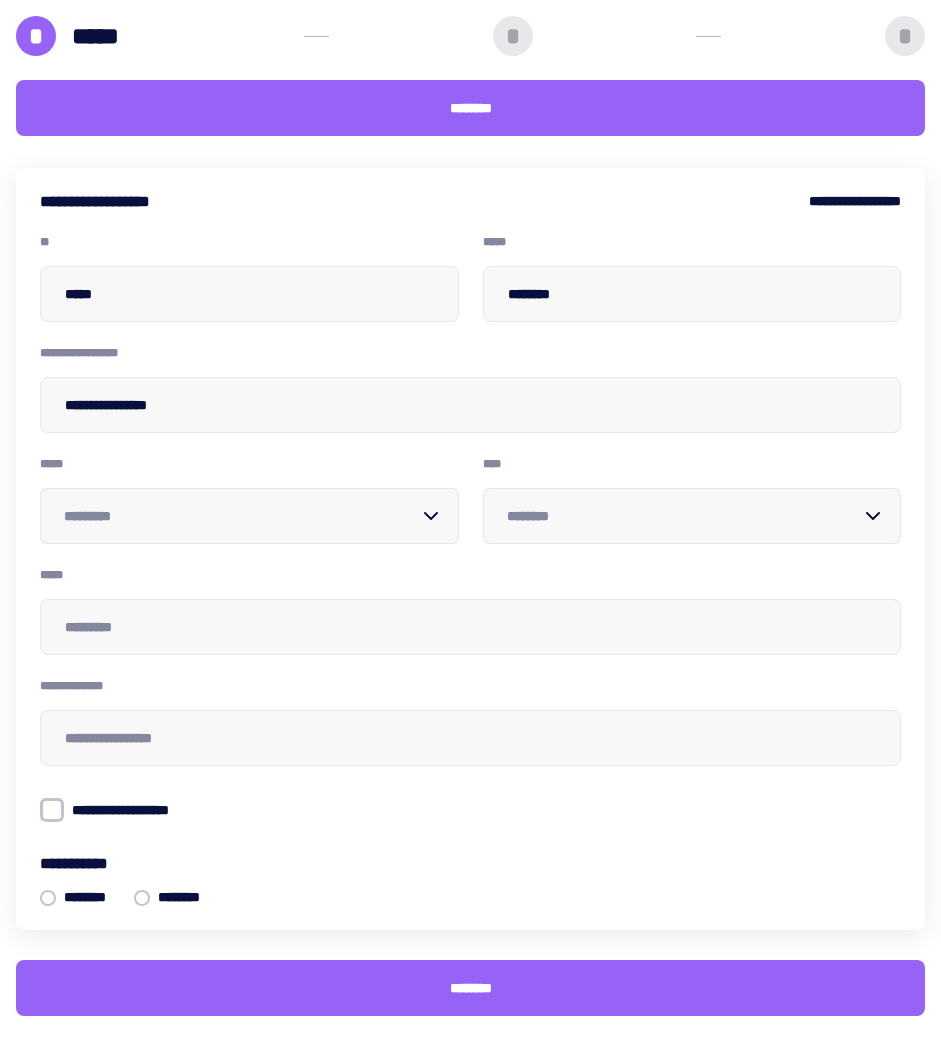 click at bounding box center (237, 516) 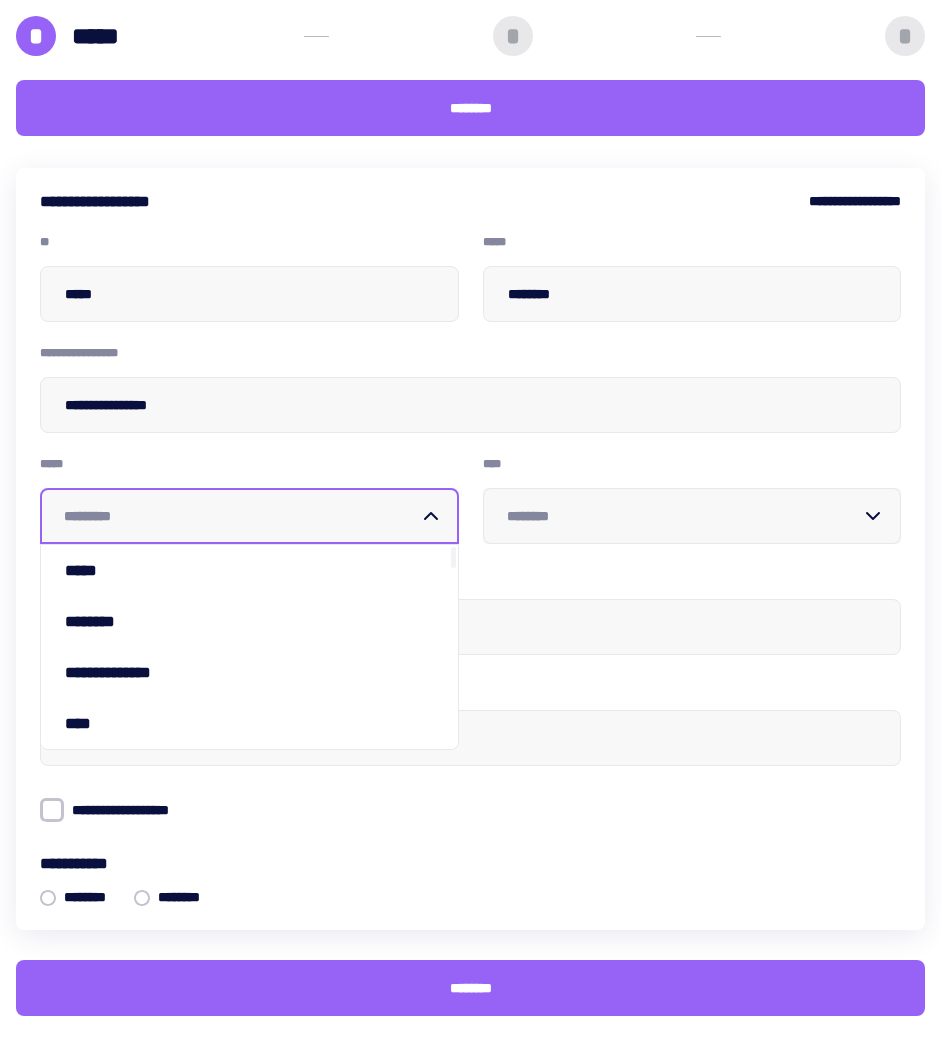 scroll, scrollTop: 197, scrollLeft: 0, axis: vertical 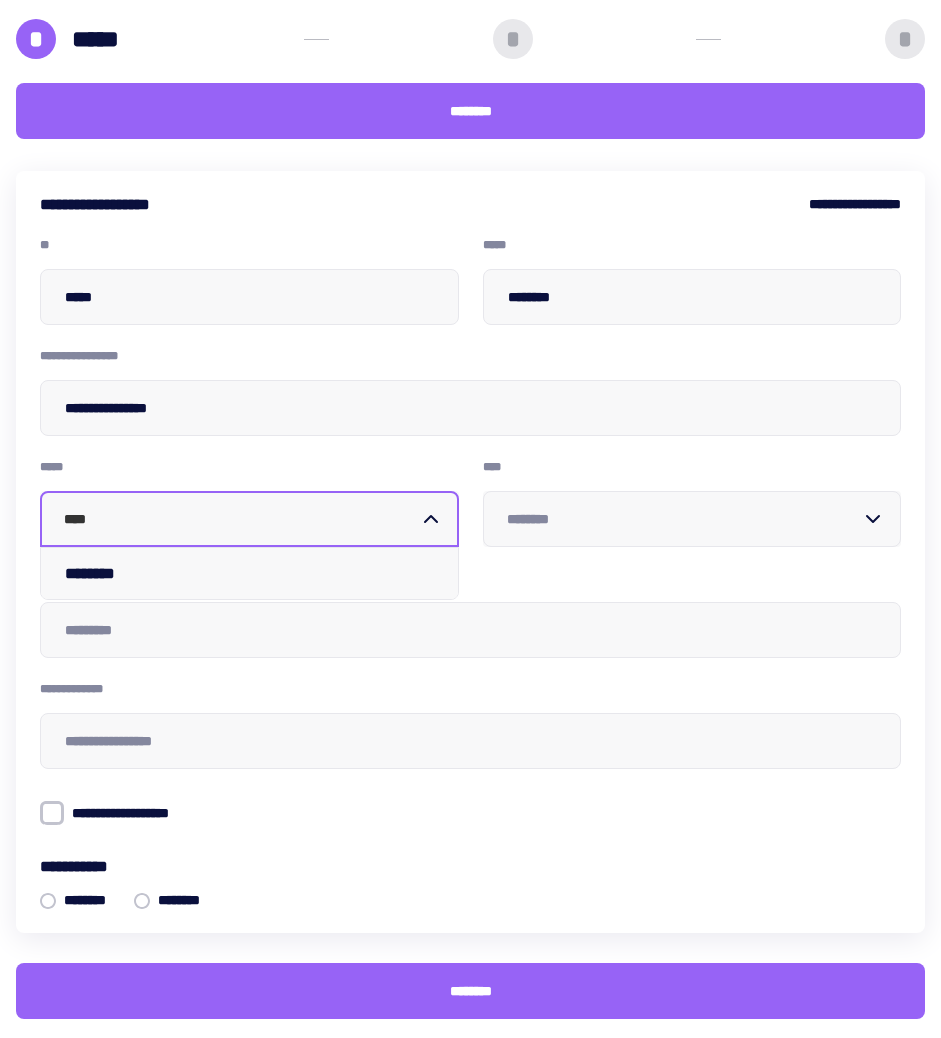 click on "********" at bounding box center (249, 573) 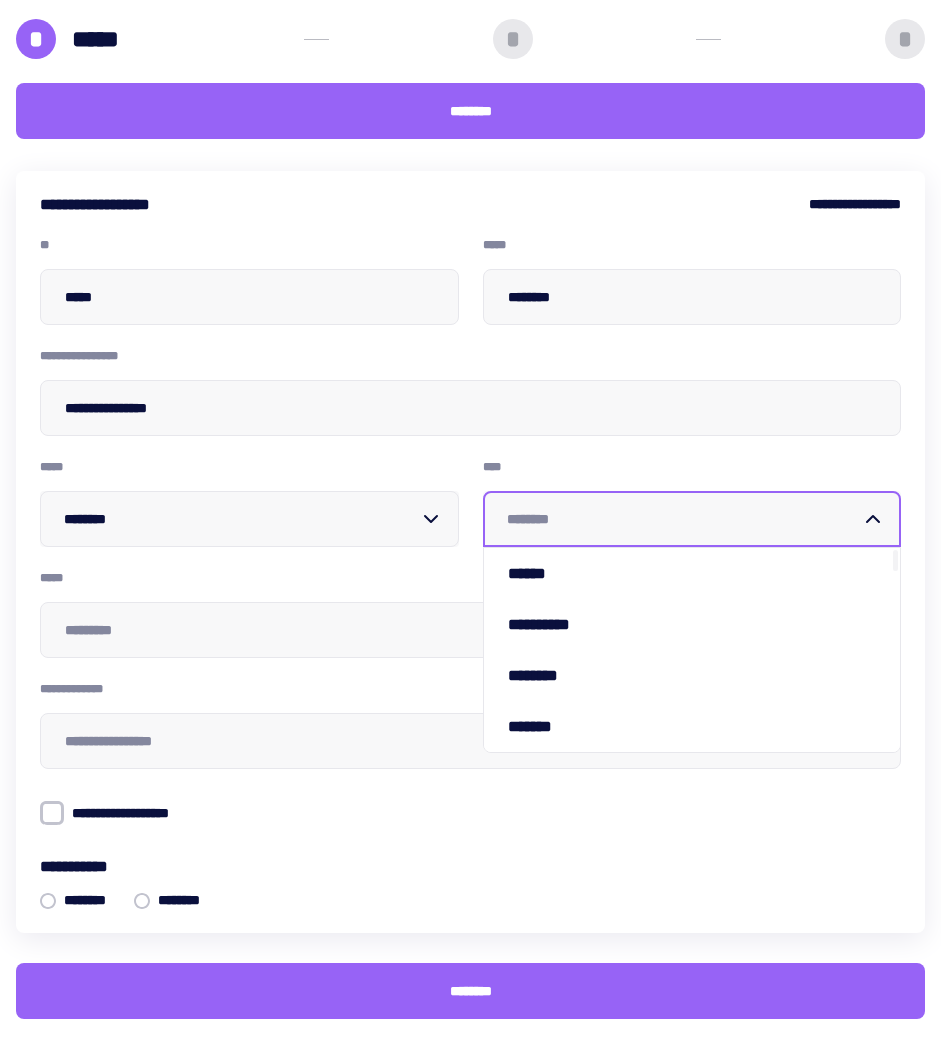 click at bounding box center (680, 519) 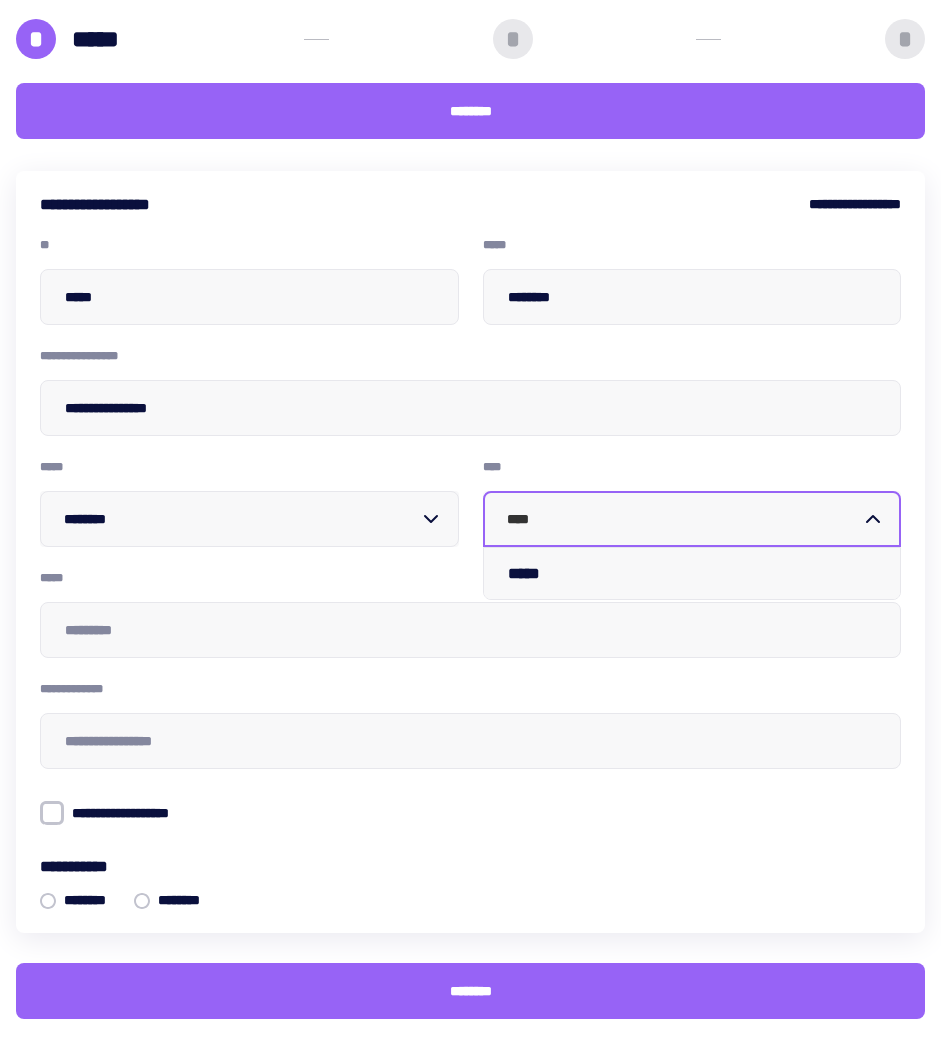 click on "*****" at bounding box center [692, 573] 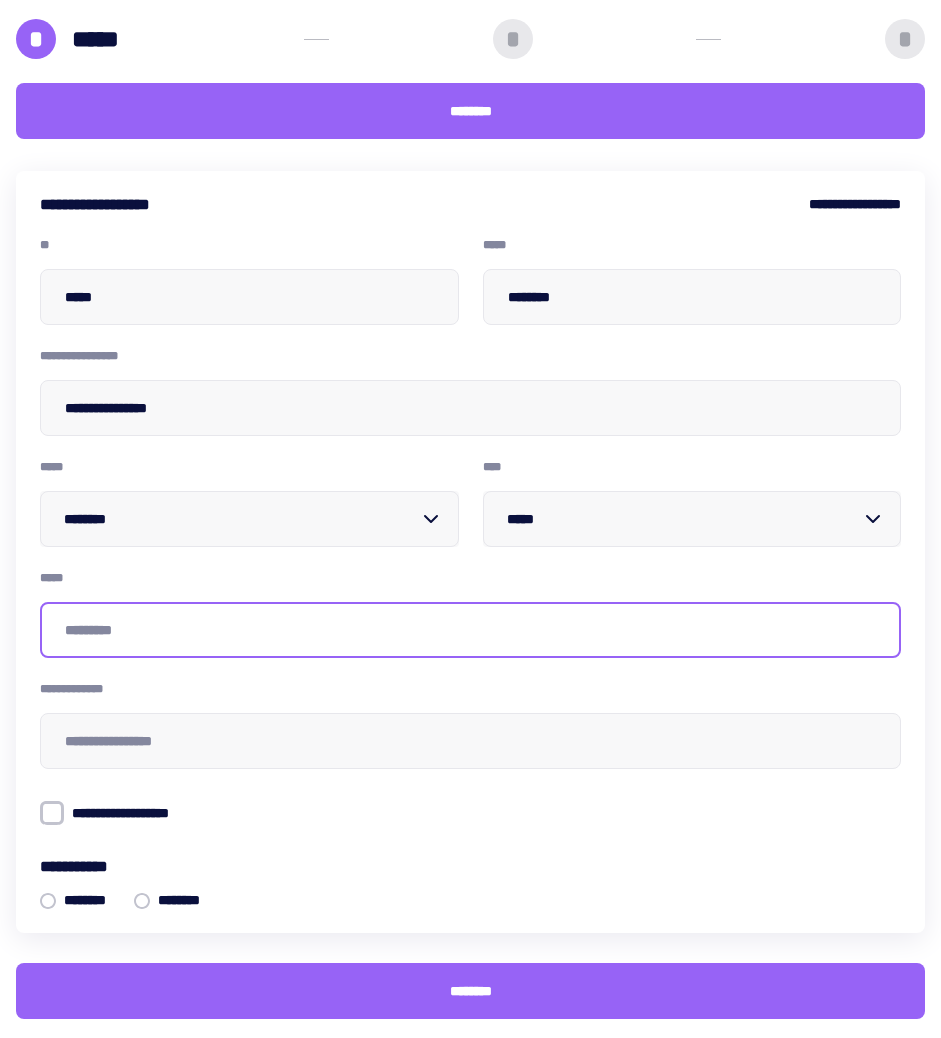click at bounding box center [470, 630] 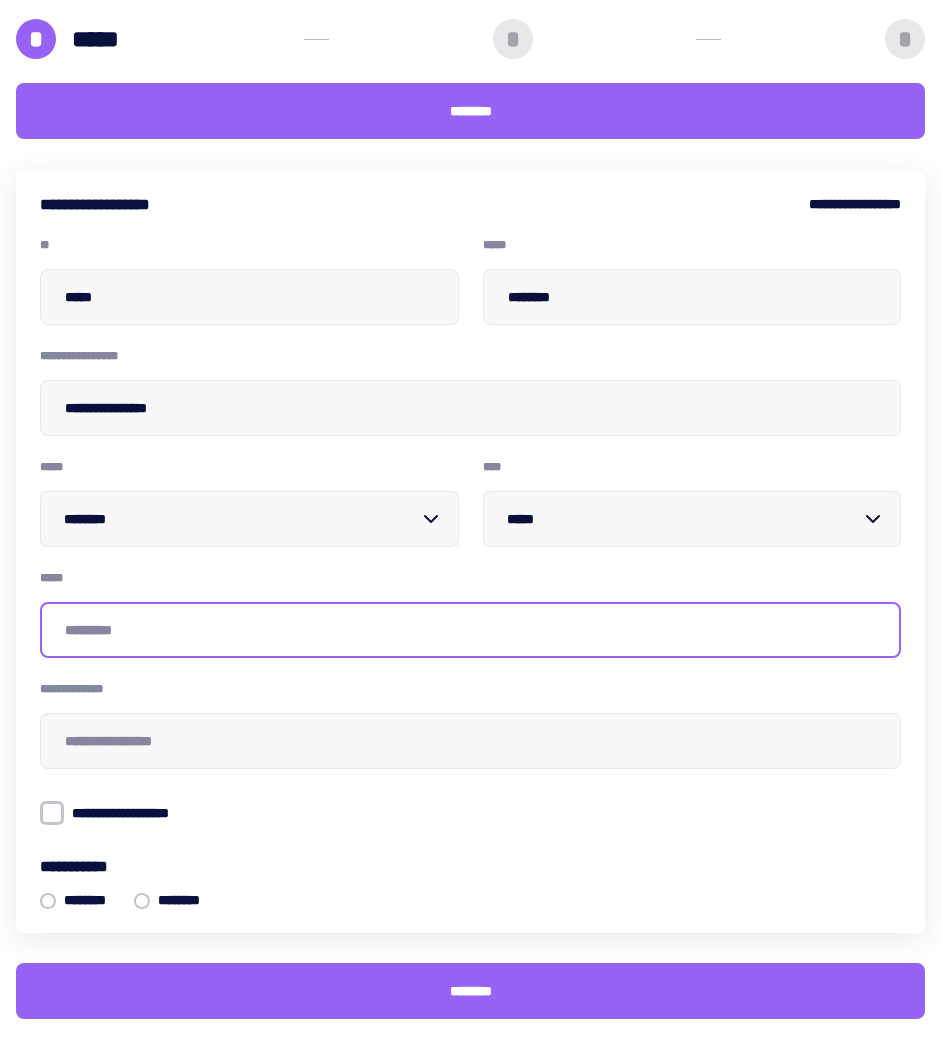 type on "**********" 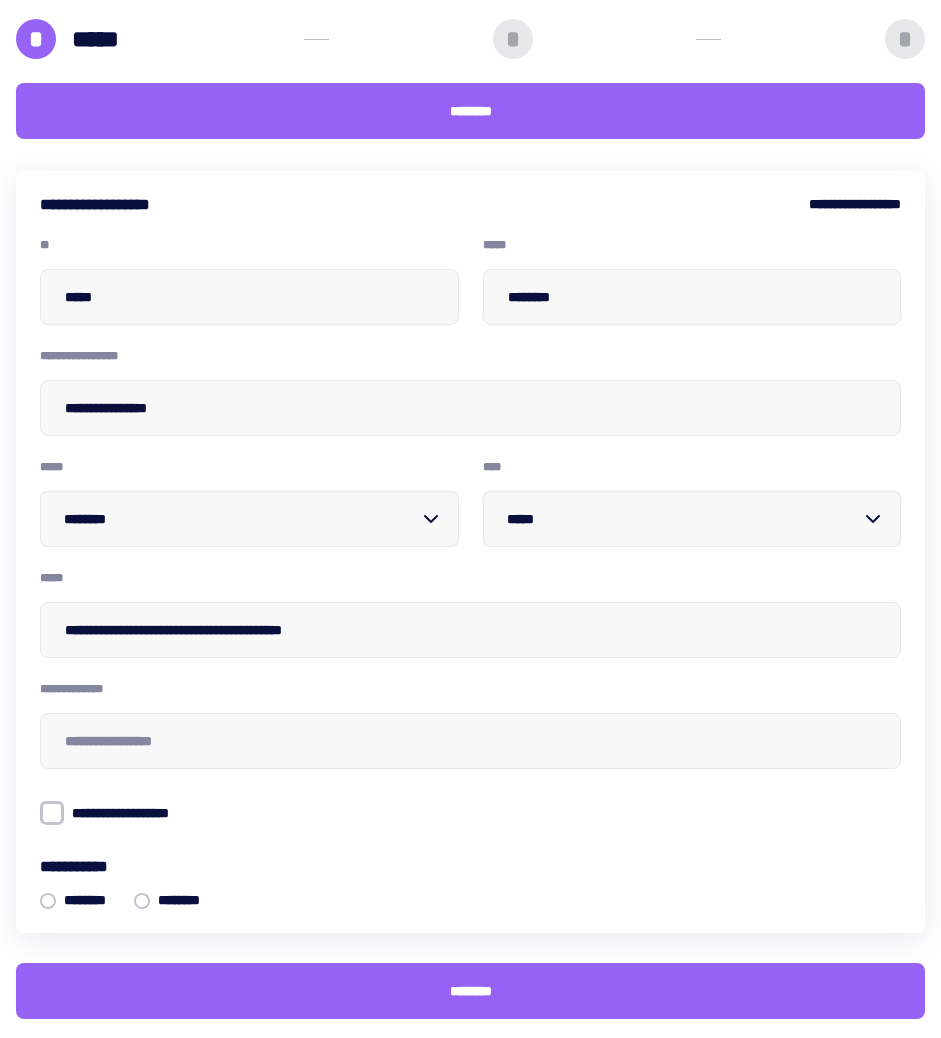 type on "******" 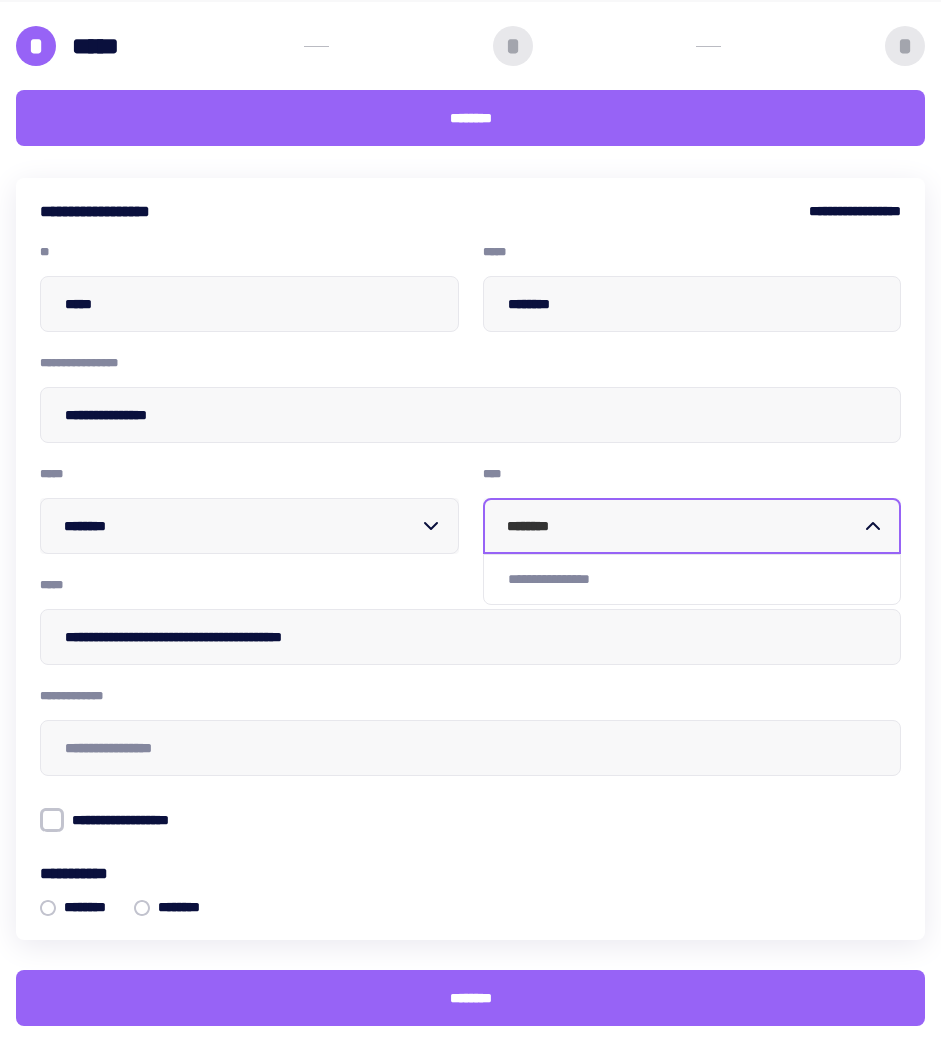 scroll, scrollTop: 187, scrollLeft: 0, axis: vertical 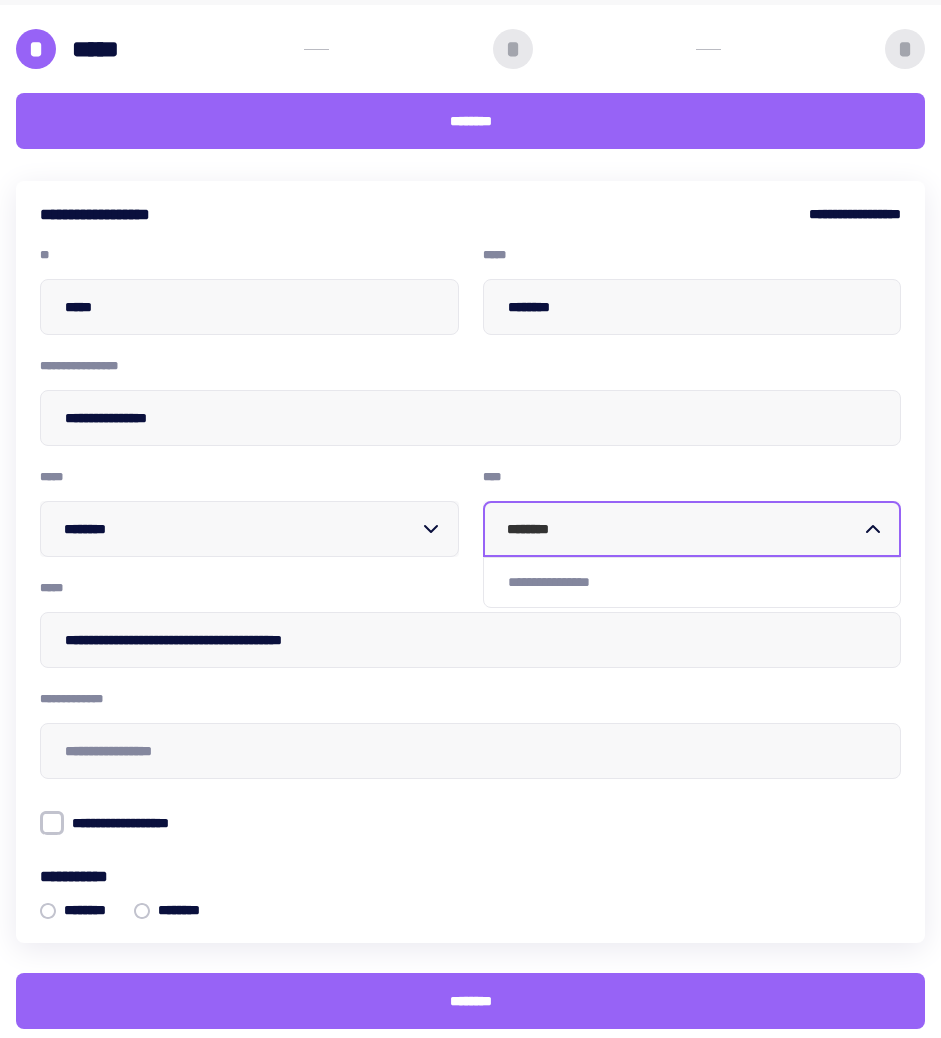 click on "********" at bounding box center (680, 529) 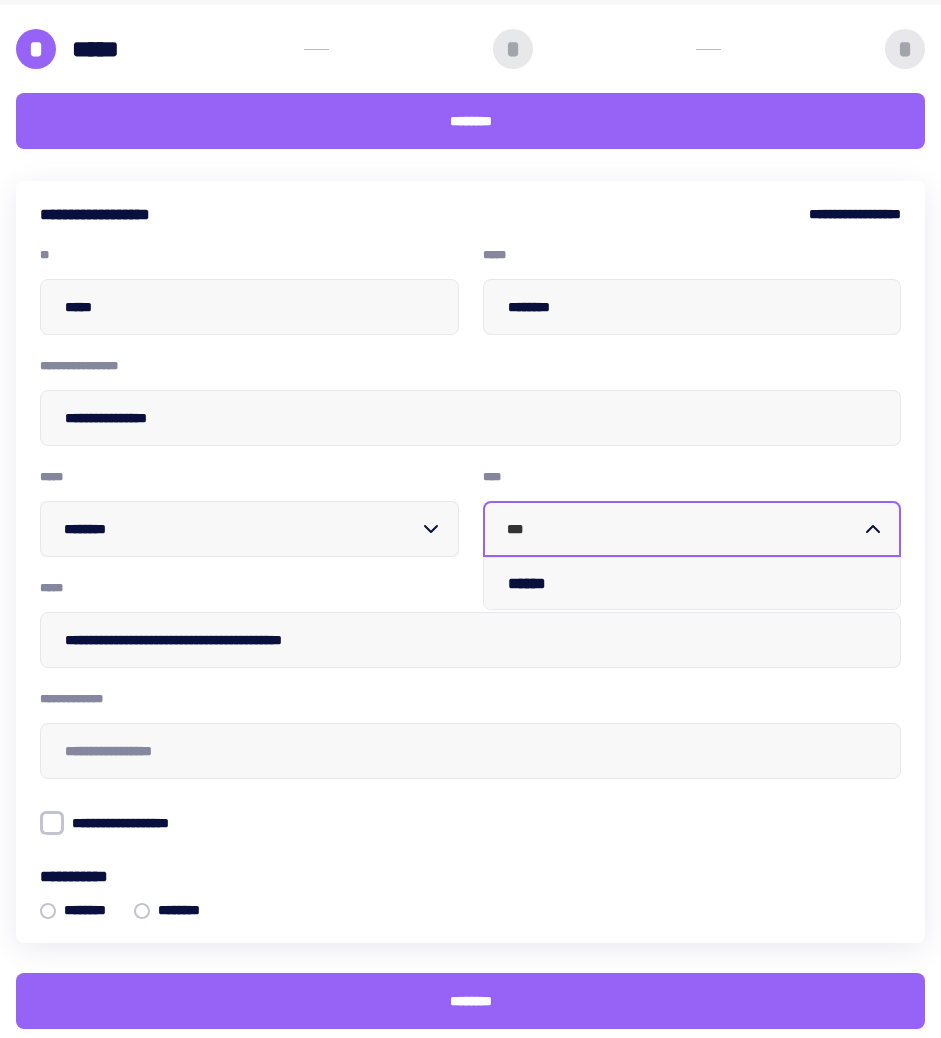 click on "******" at bounding box center (540, 583) 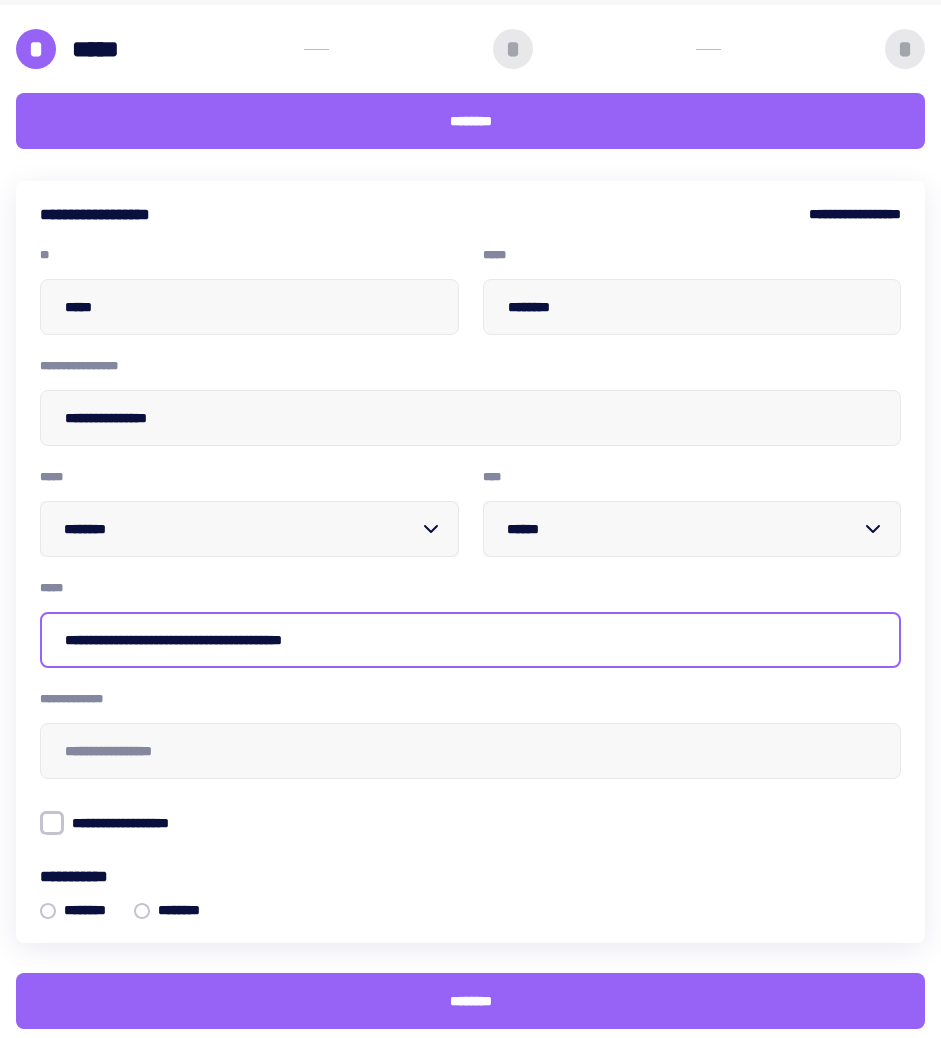 click on "**********" at bounding box center [470, 640] 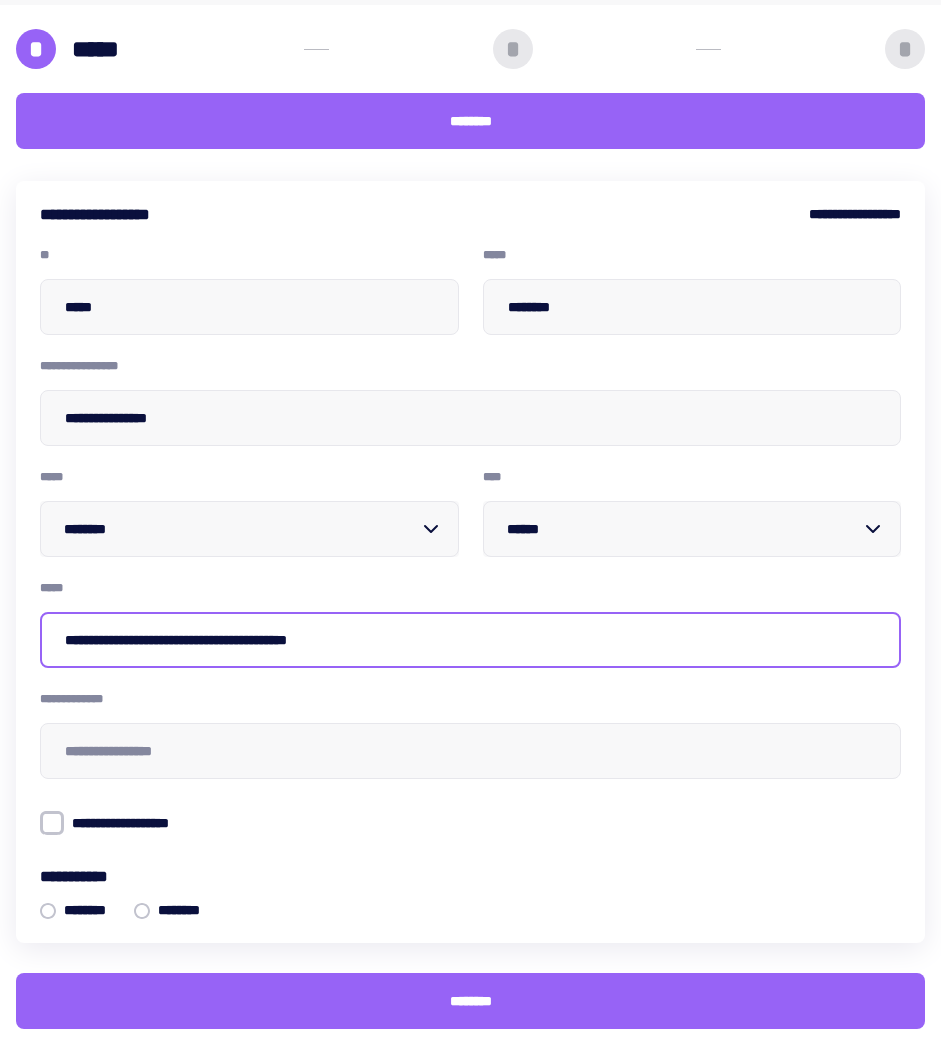 click on "**********" at bounding box center [470, 640] 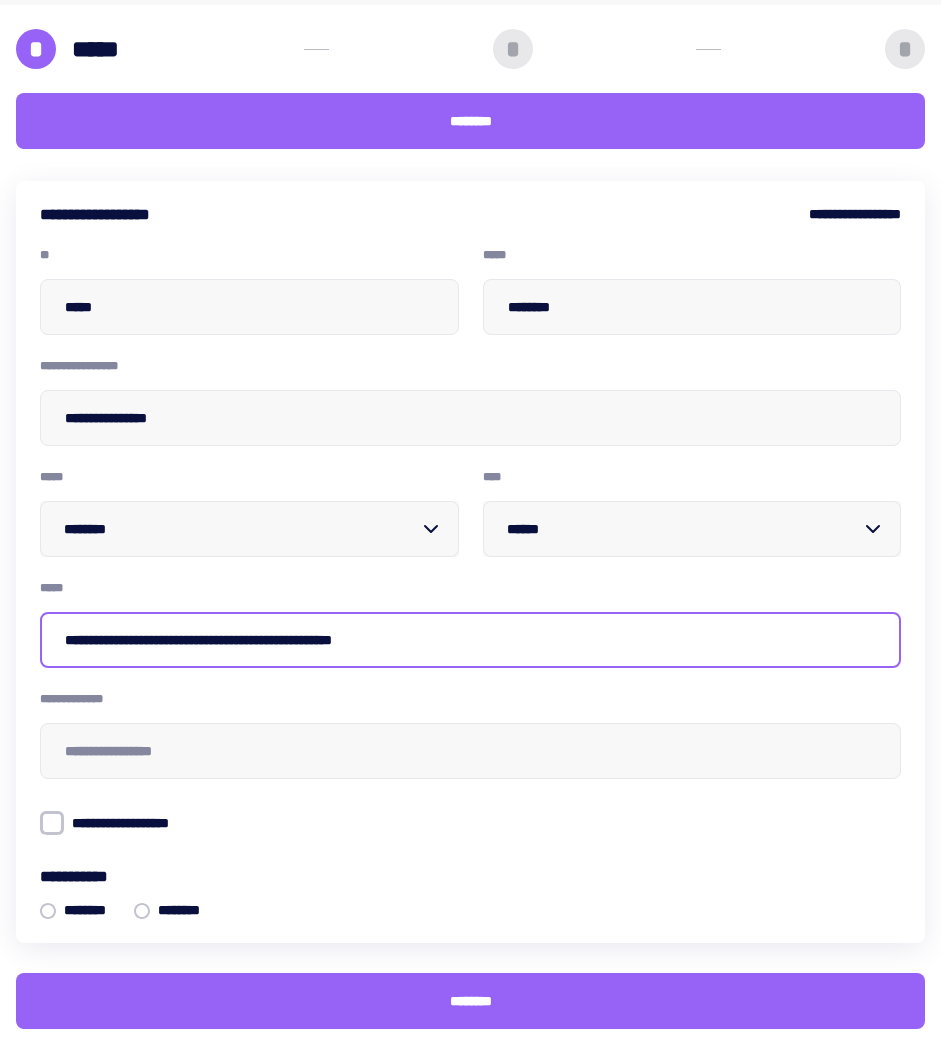 click on "**********" at bounding box center [470, 640] 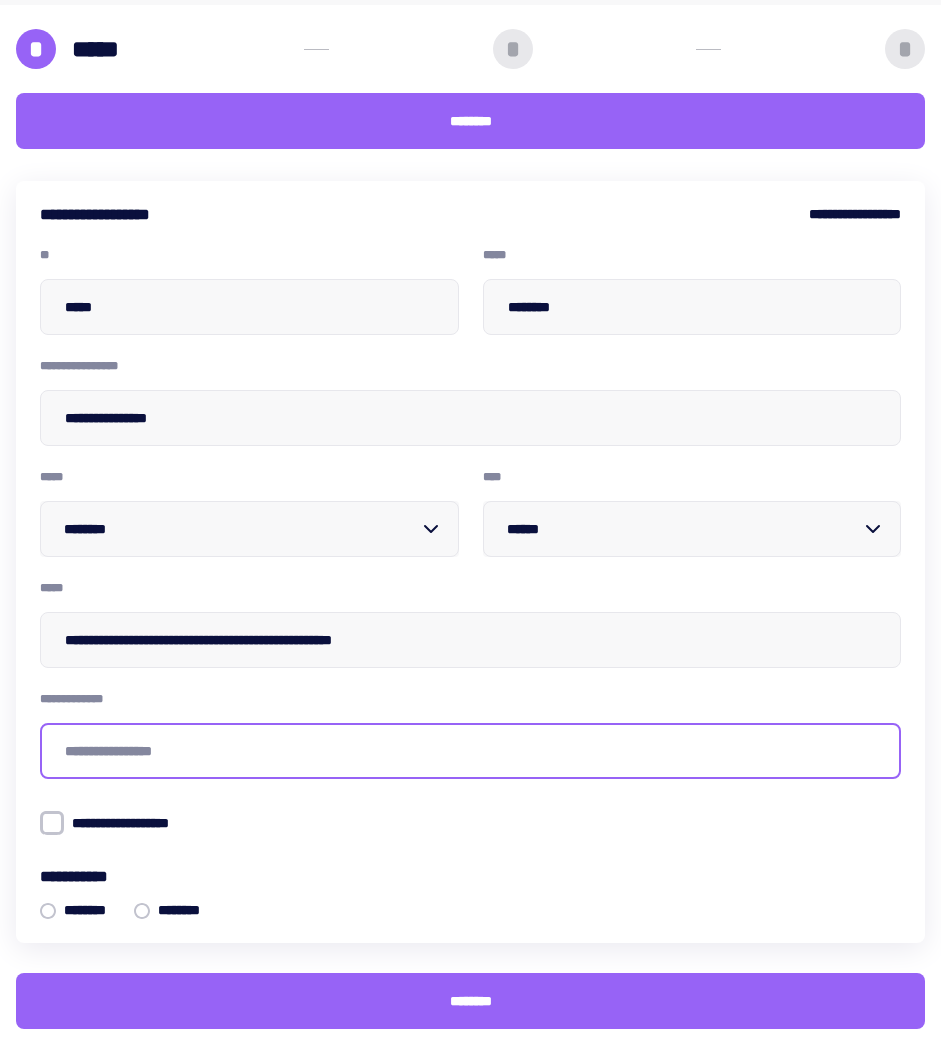 click at bounding box center [470, 751] 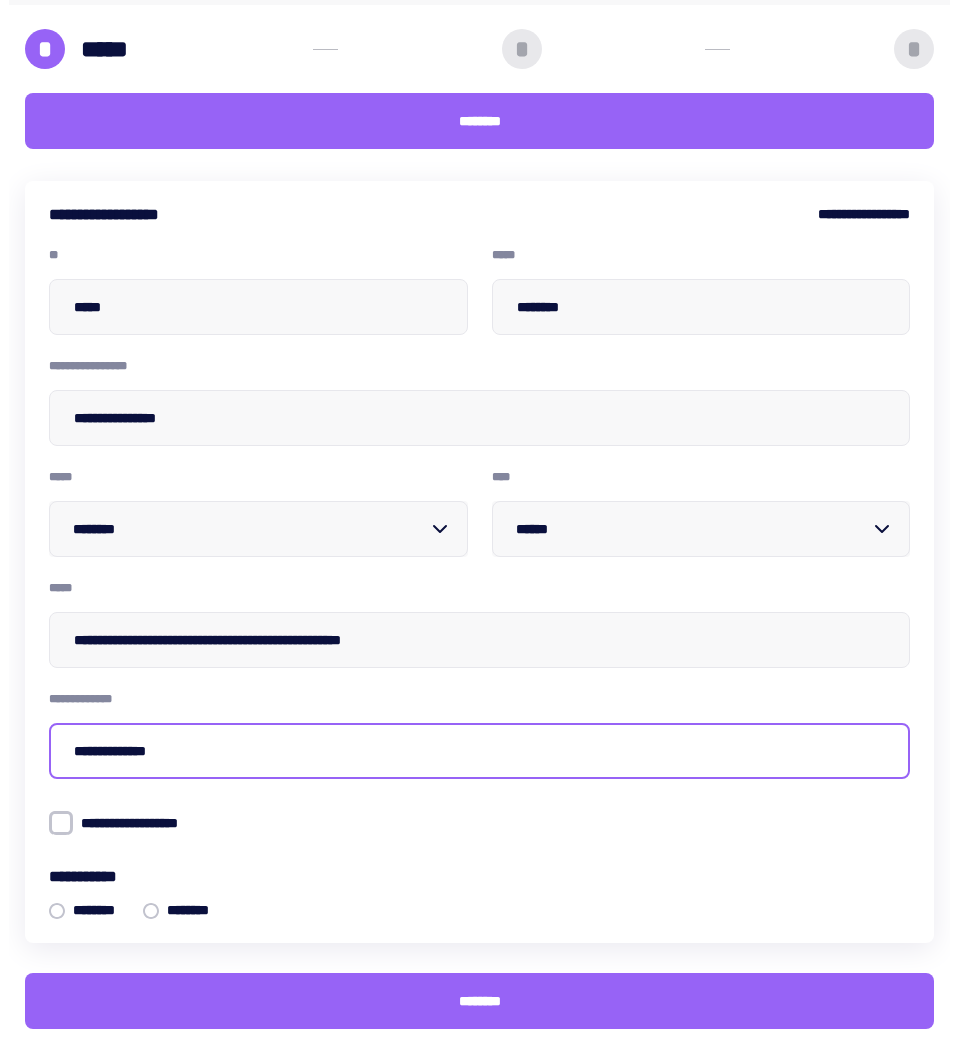 scroll, scrollTop: 210, scrollLeft: 0, axis: vertical 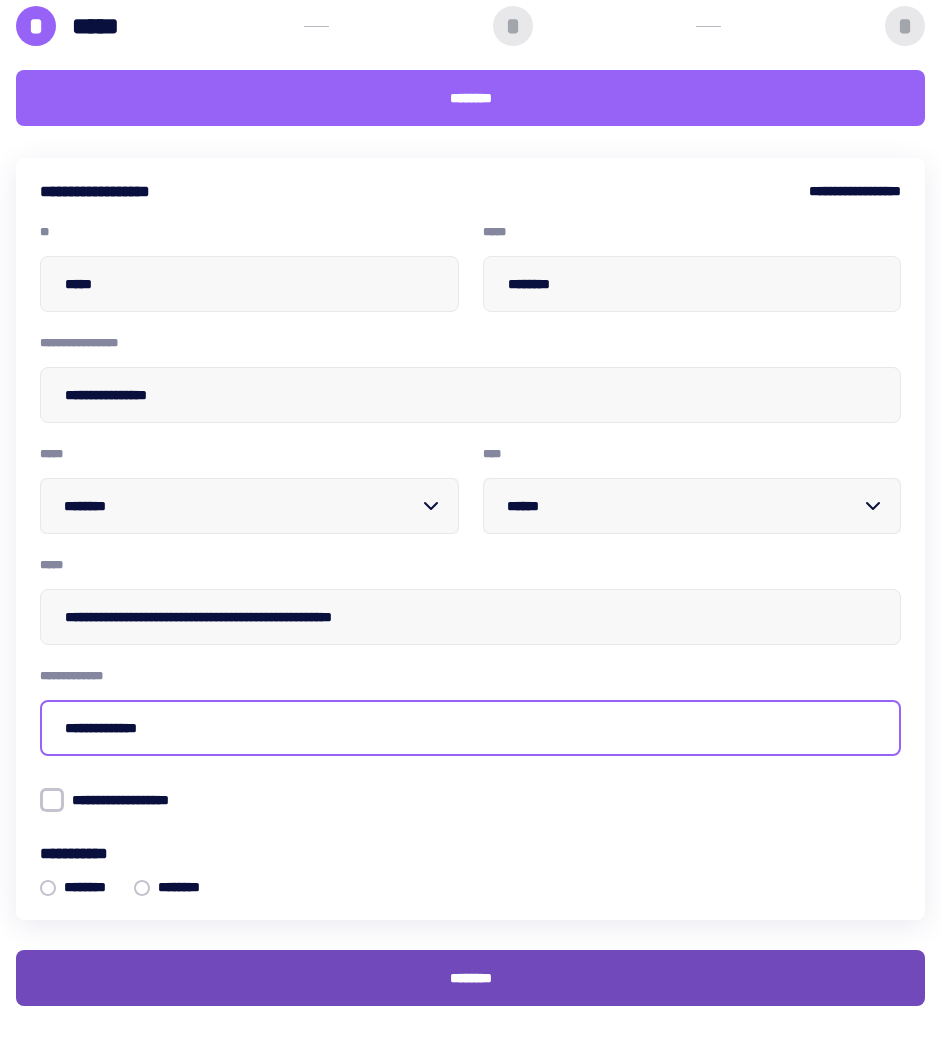 type on "**********" 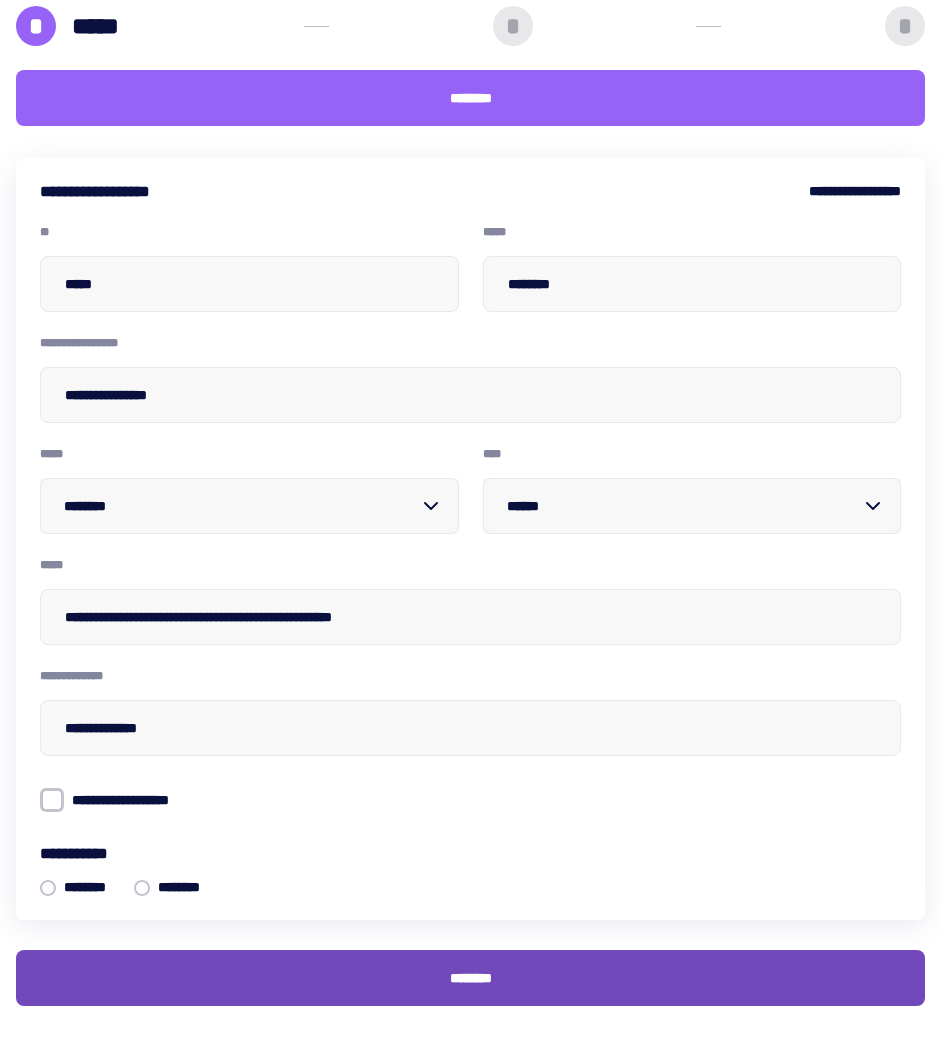 click on "********" at bounding box center [470, 98] 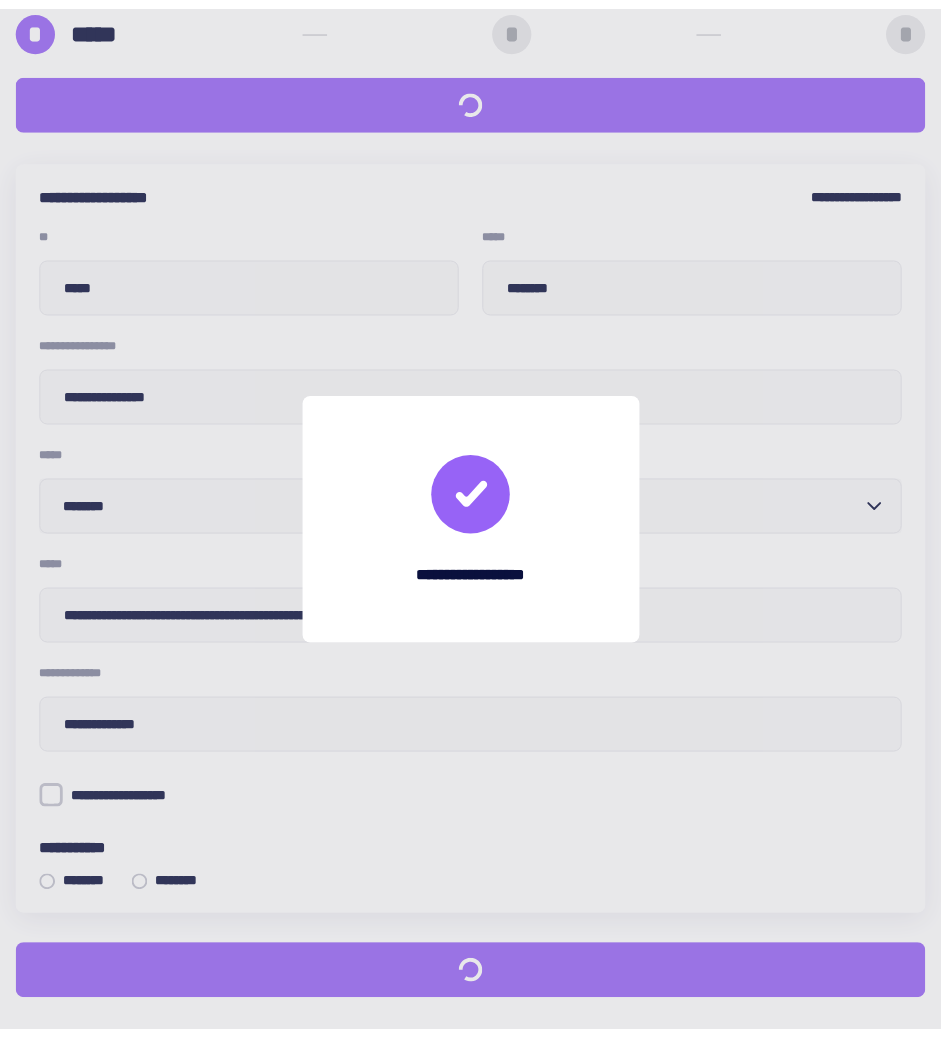 scroll, scrollTop: 0, scrollLeft: 0, axis: both 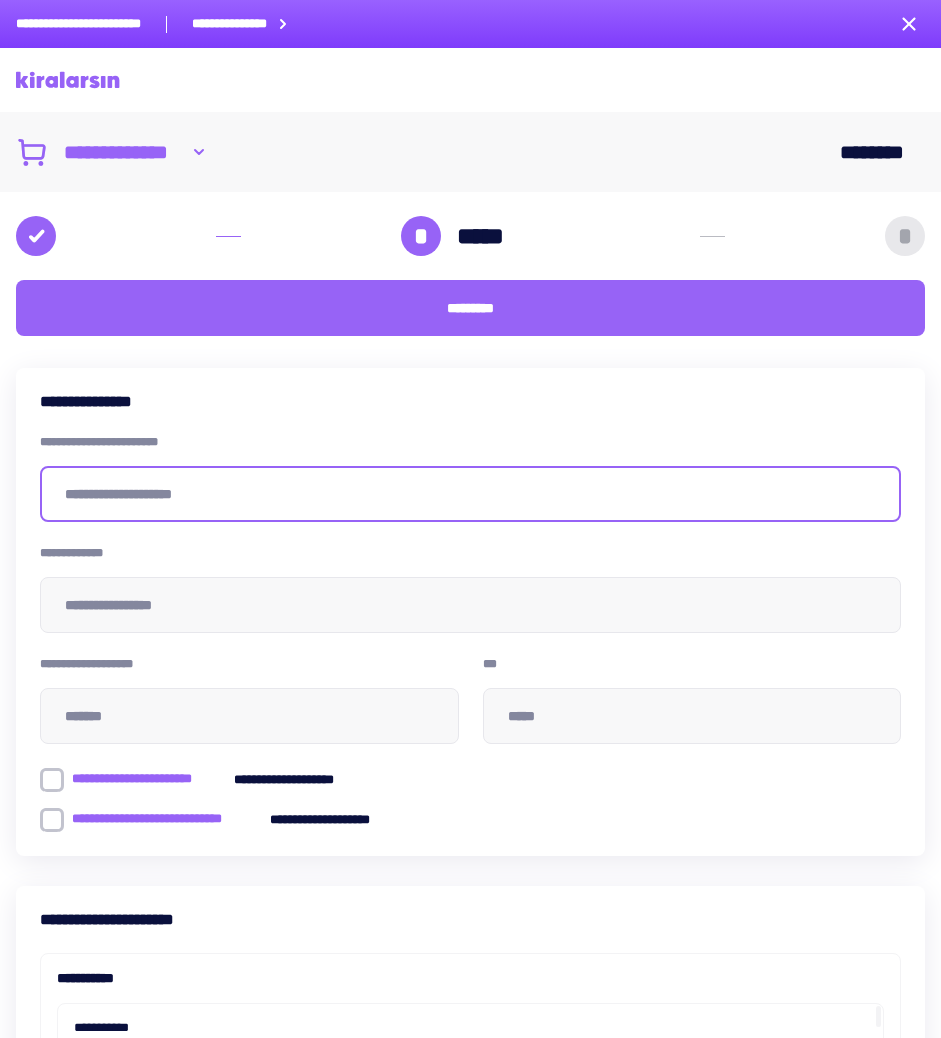 click at bounding box center [470, 494] 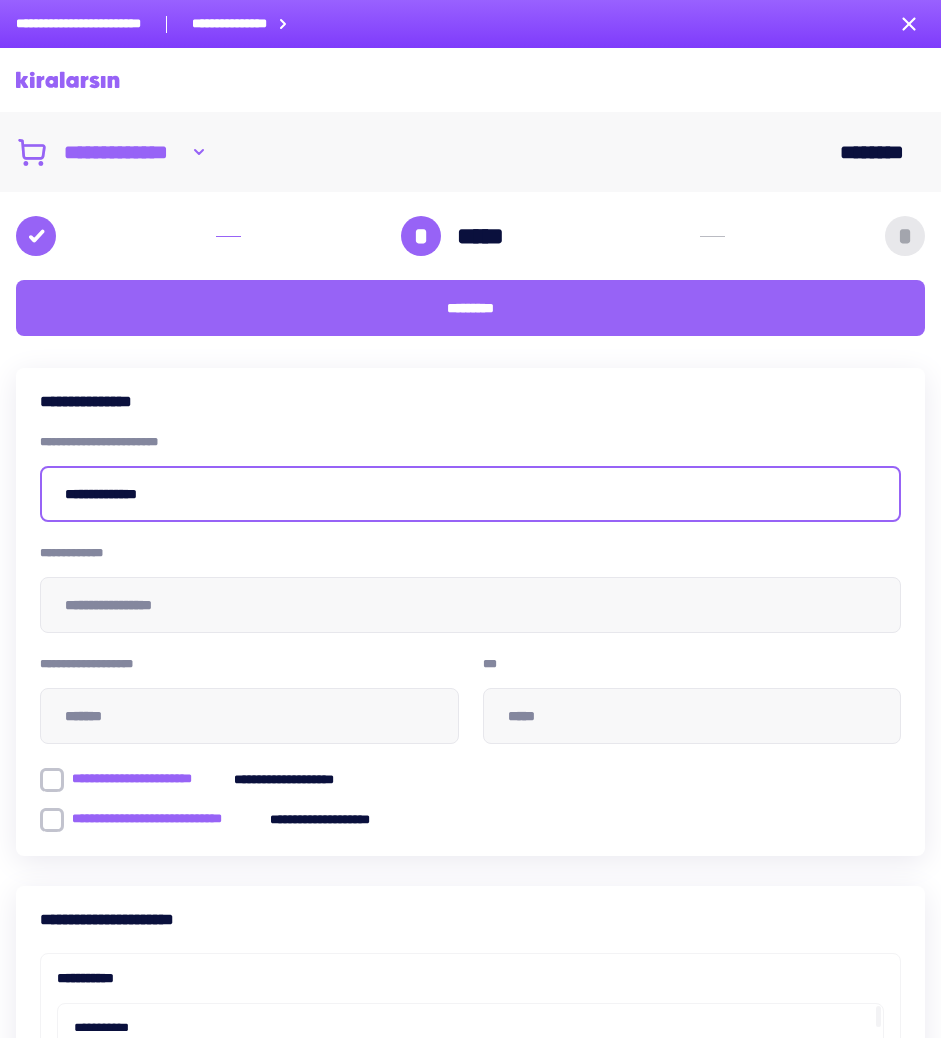 type on "**********" 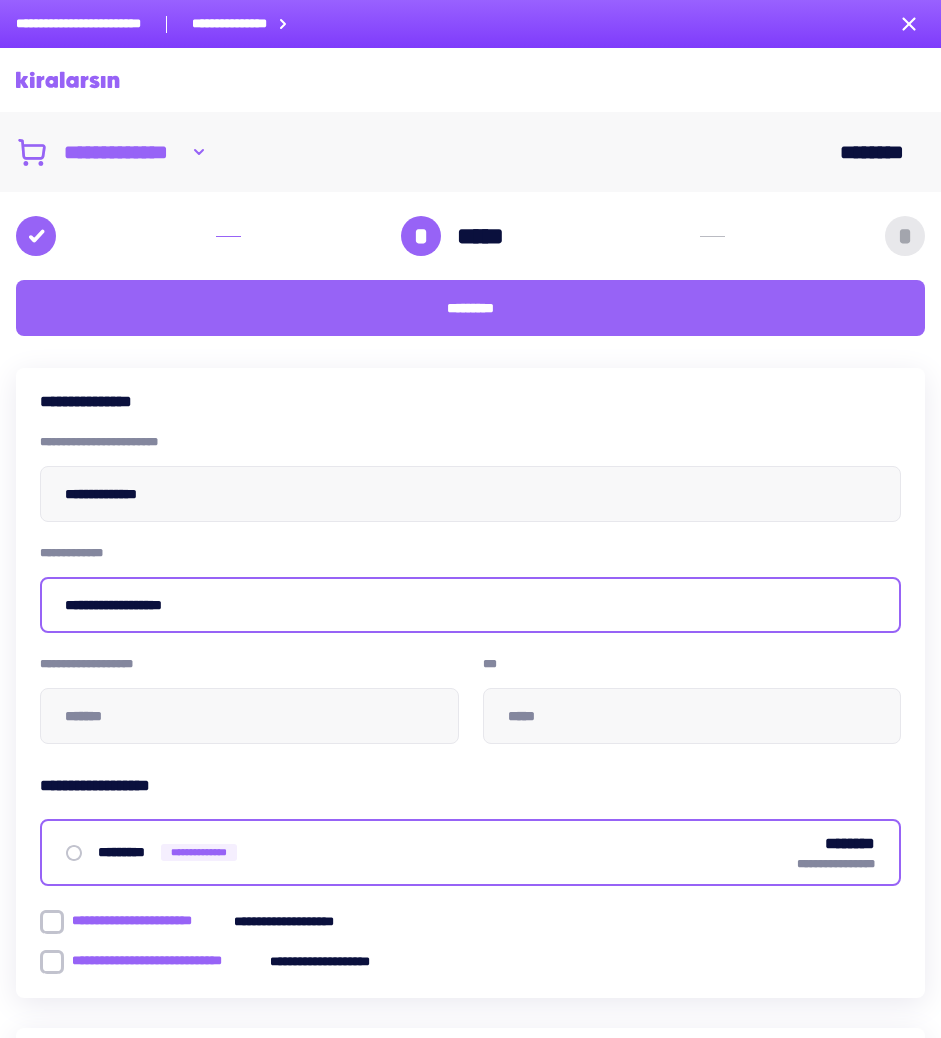 type on "**********" 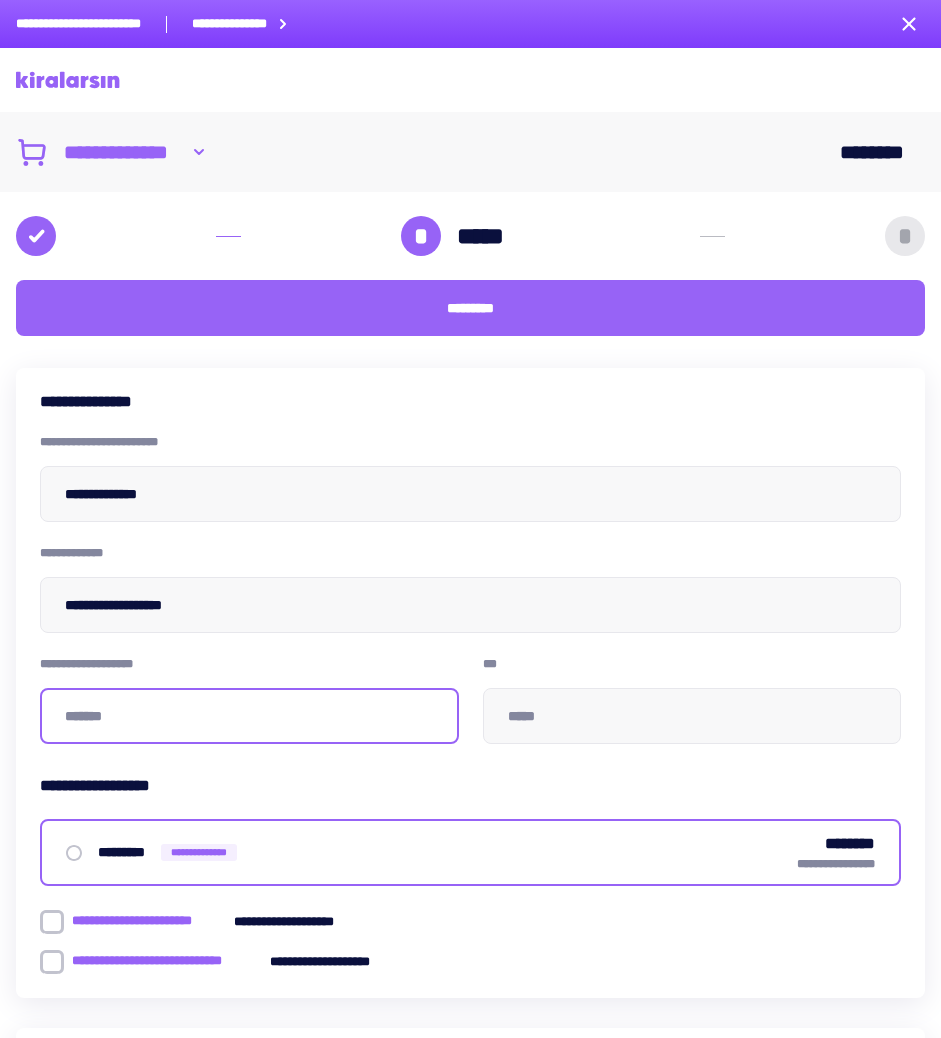 click at bounding box center (249, 716) 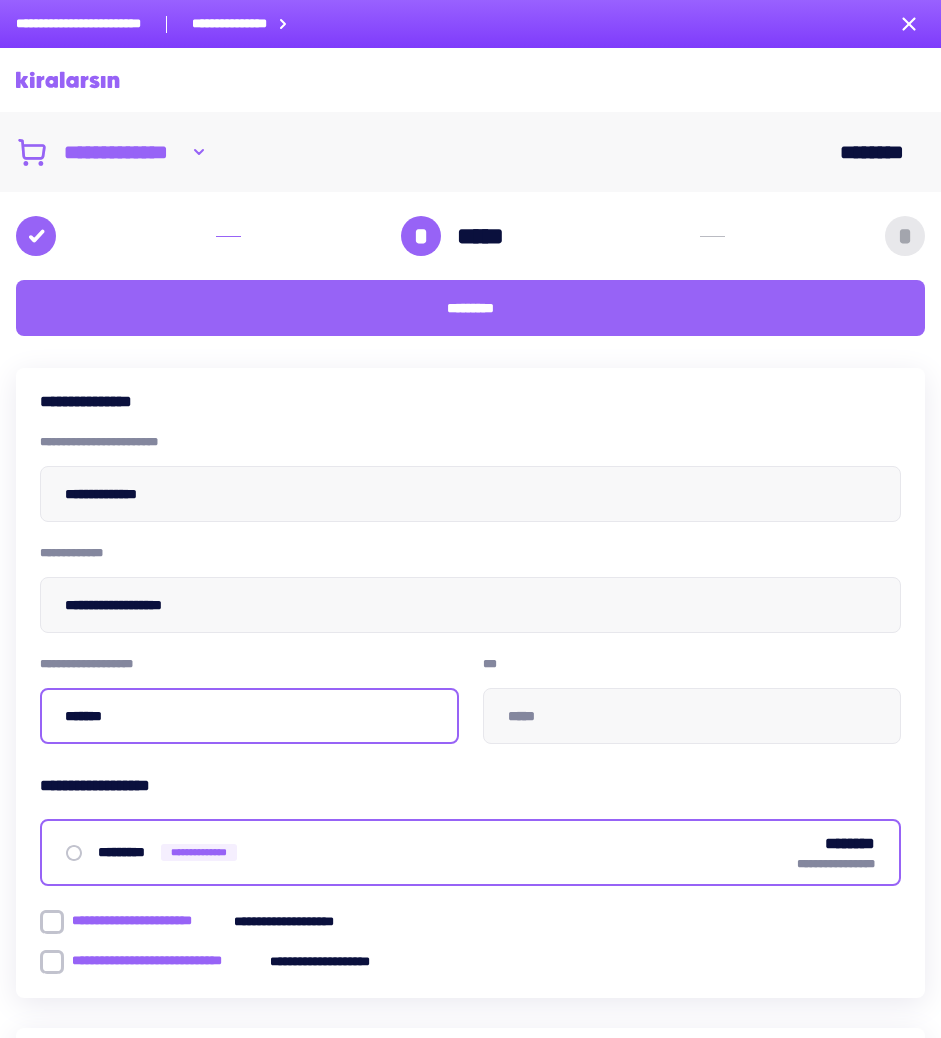 type on "*****" 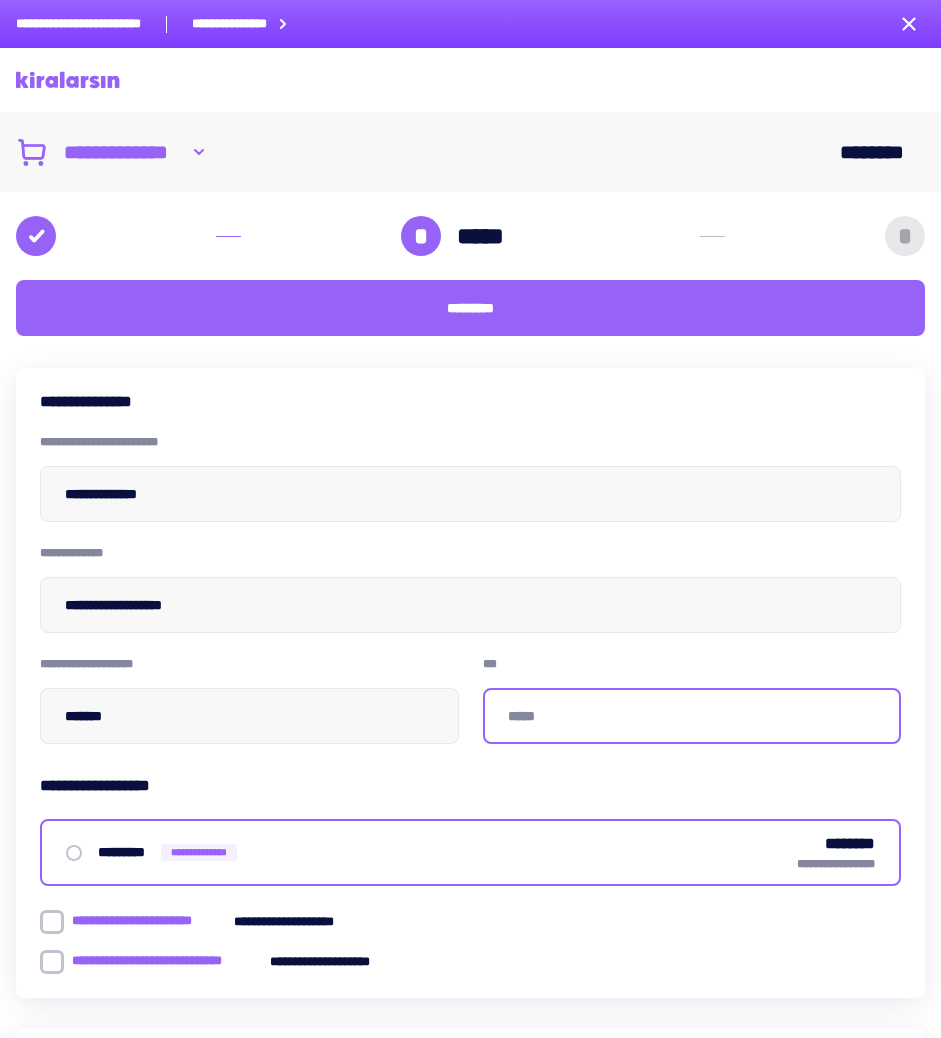 click at bounding box center (692, 716) 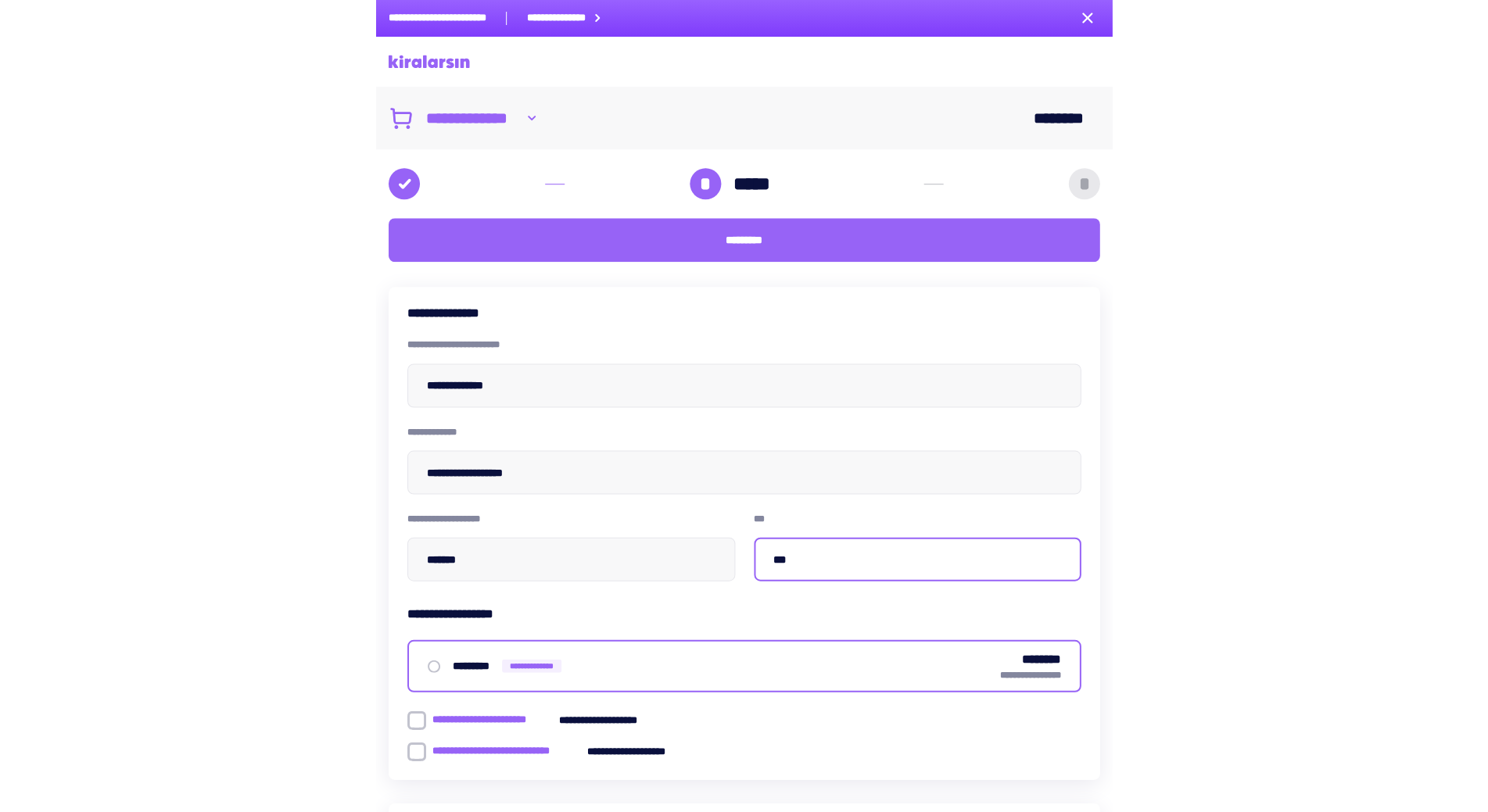 scroll, scrollTop: 0, scrollLeft: 0, axis: both 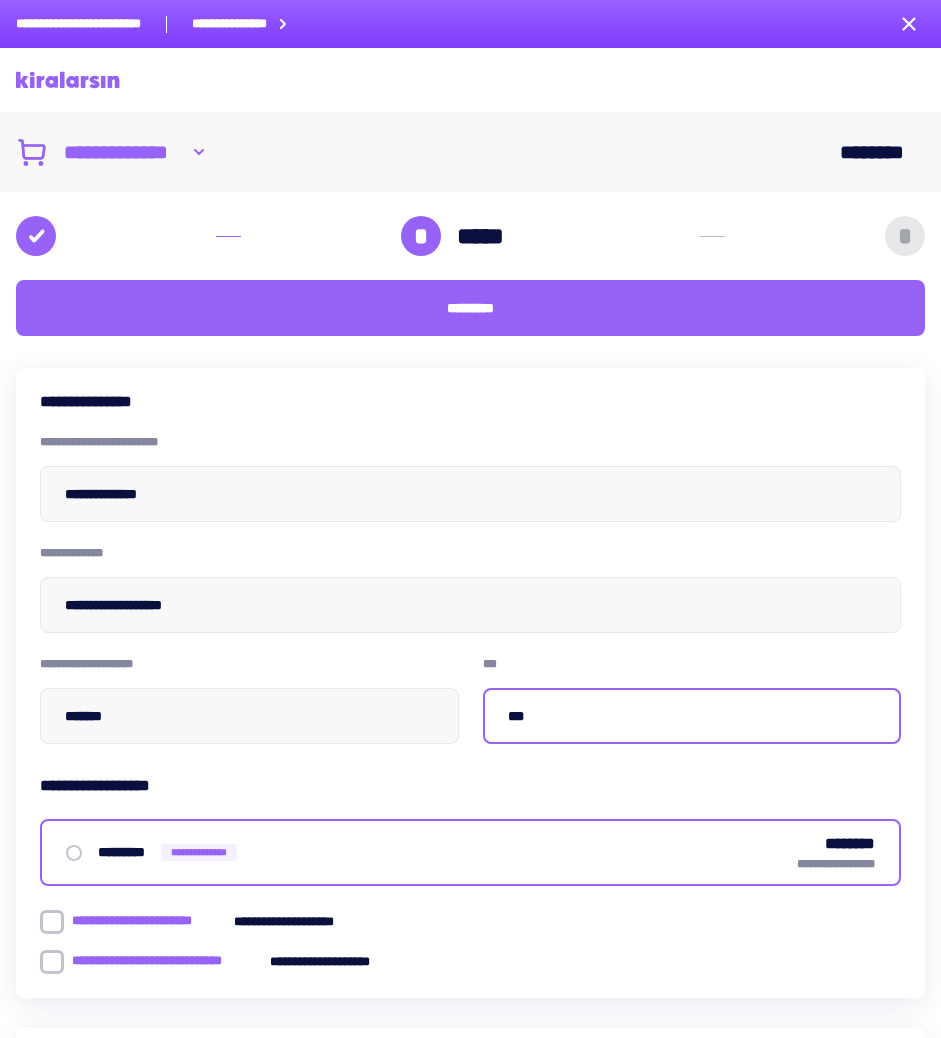 type on "***" 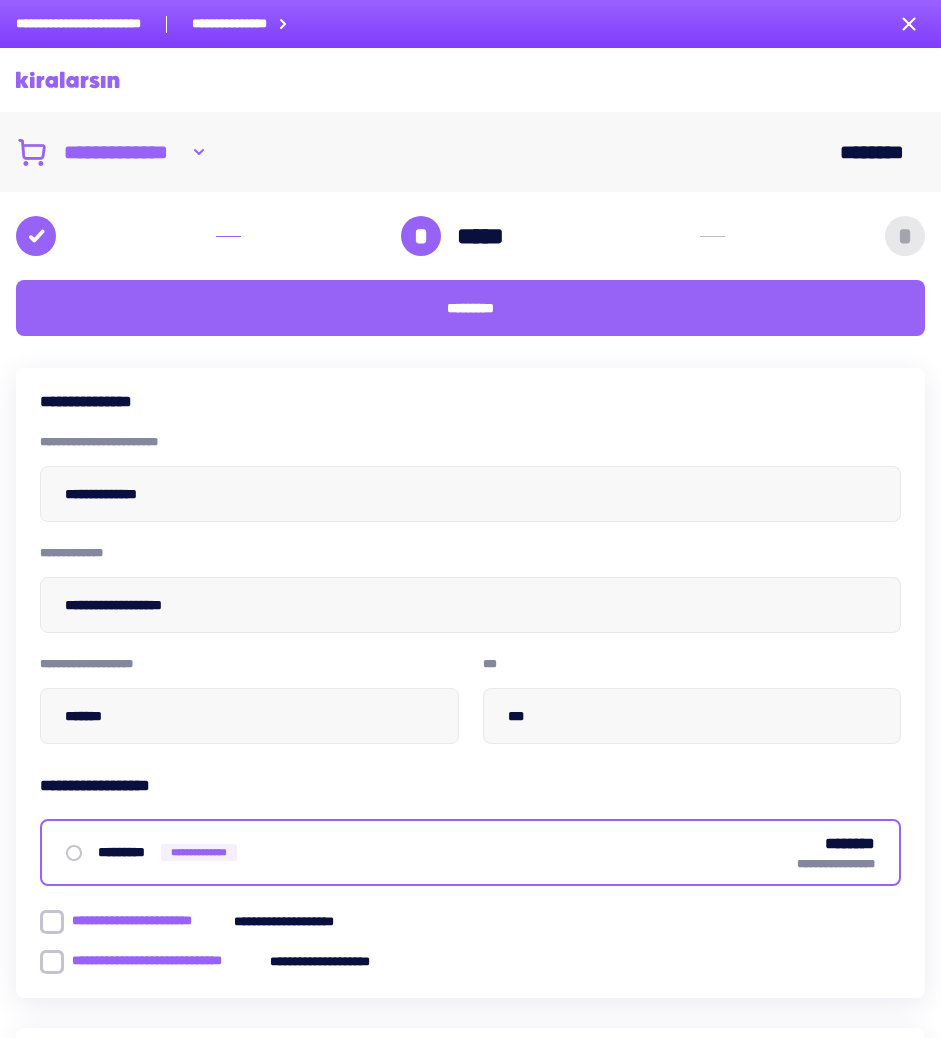 click at bounding box center (36, 236) 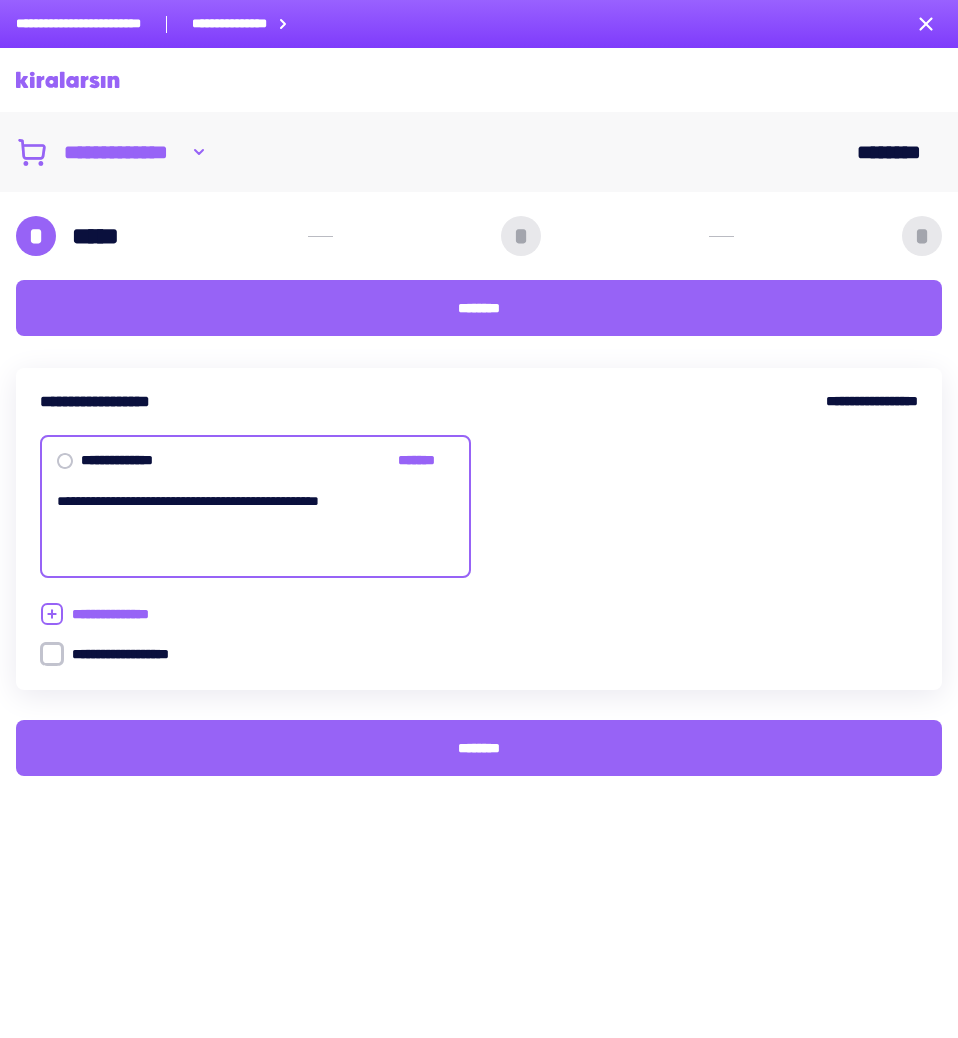 click on "**********" at bounding box center [111, 152] 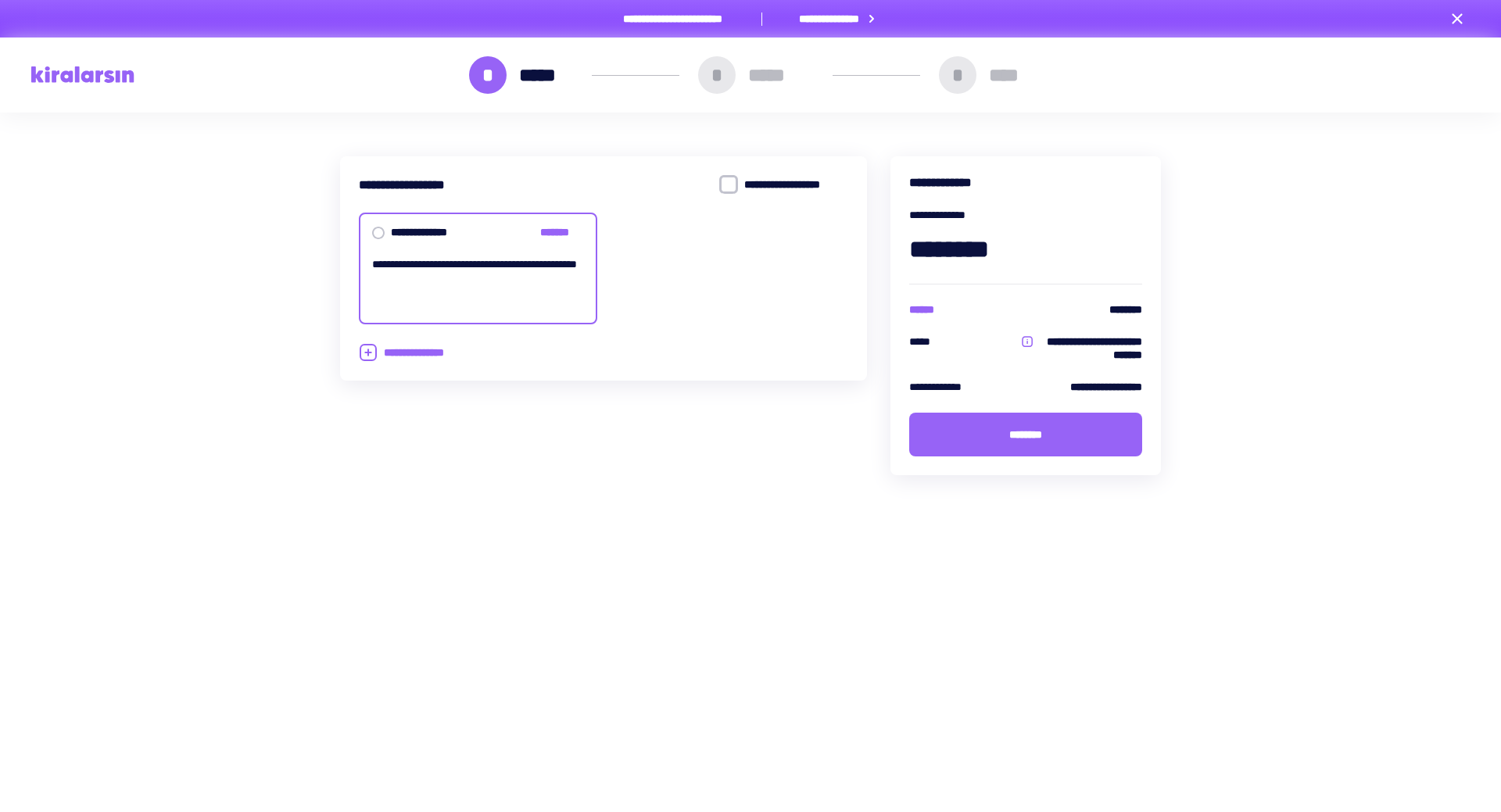 click at bounding box center (83, 74) 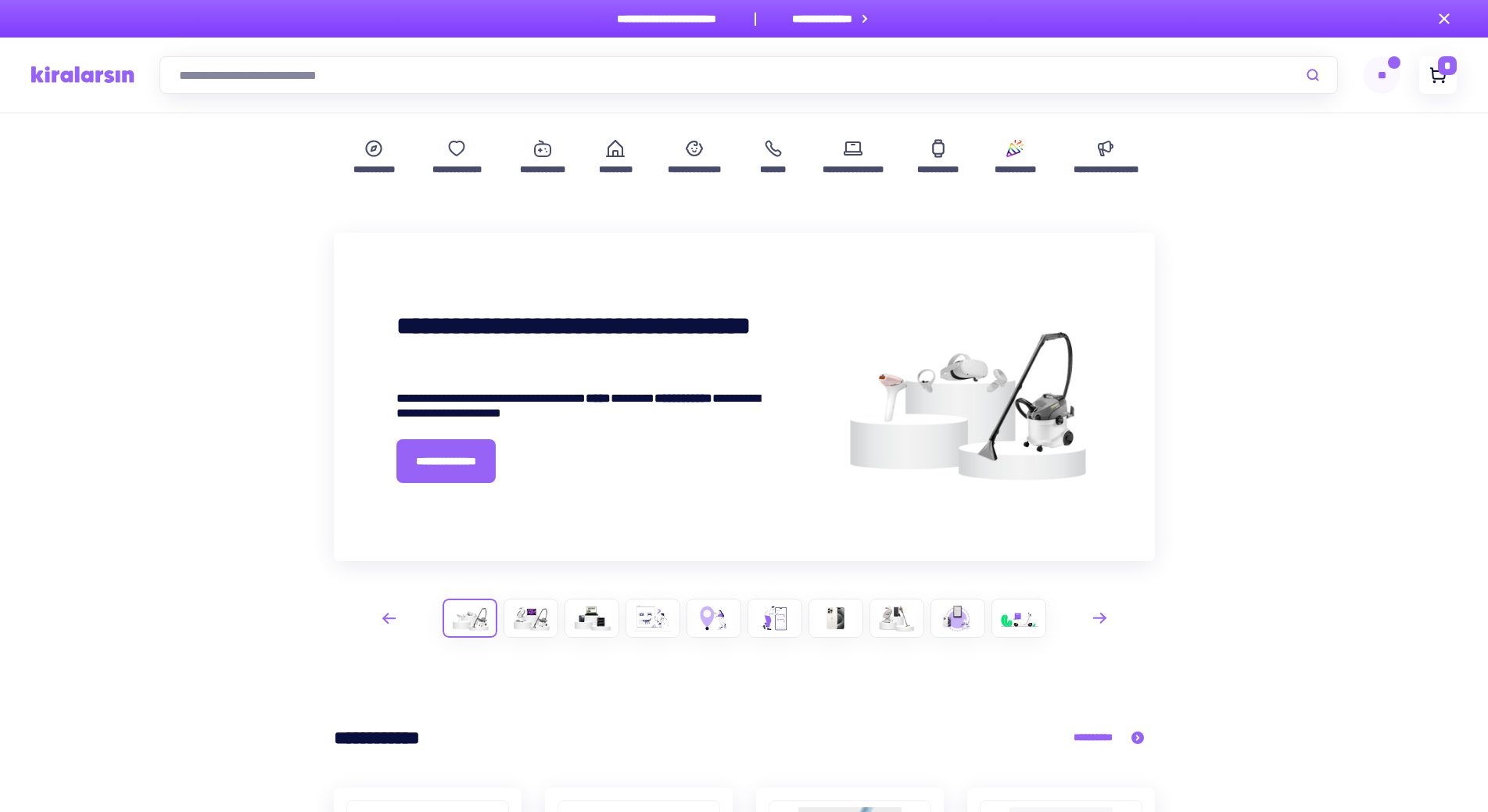 click at bounding box center [1438, 73] 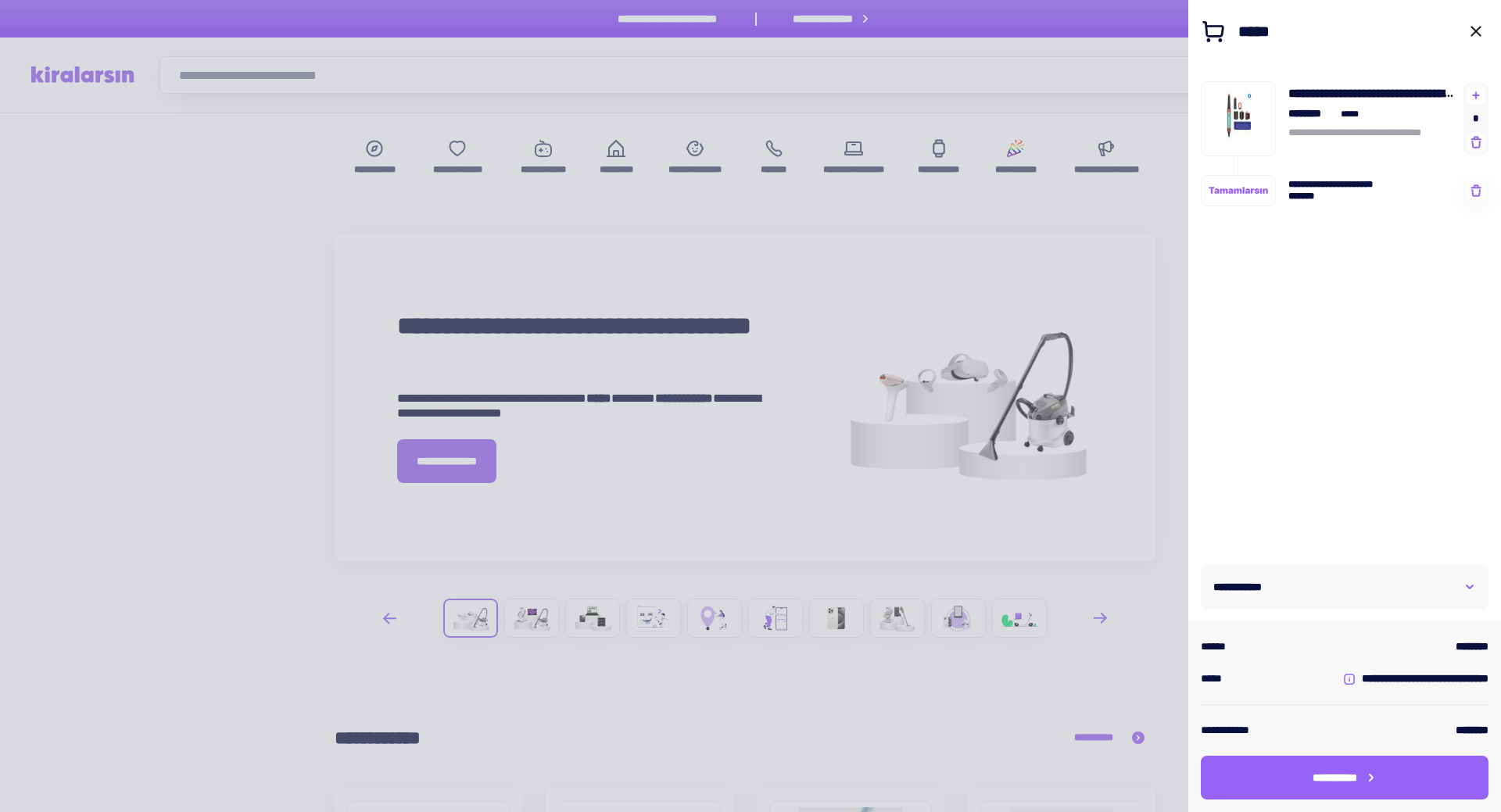 click on "**********" at bounding box center [1345, 587] 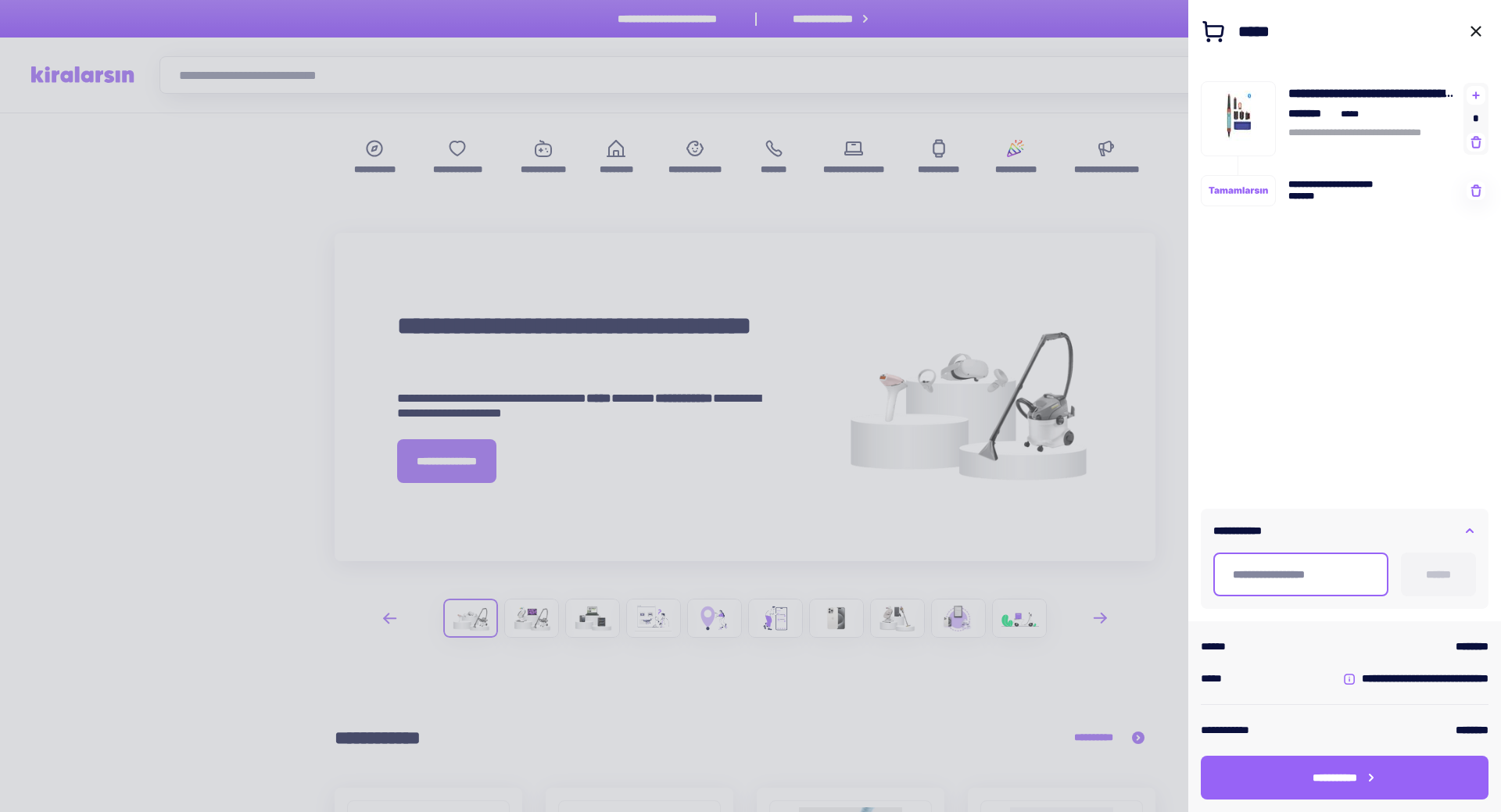 click at bounding box center [1301, 574] 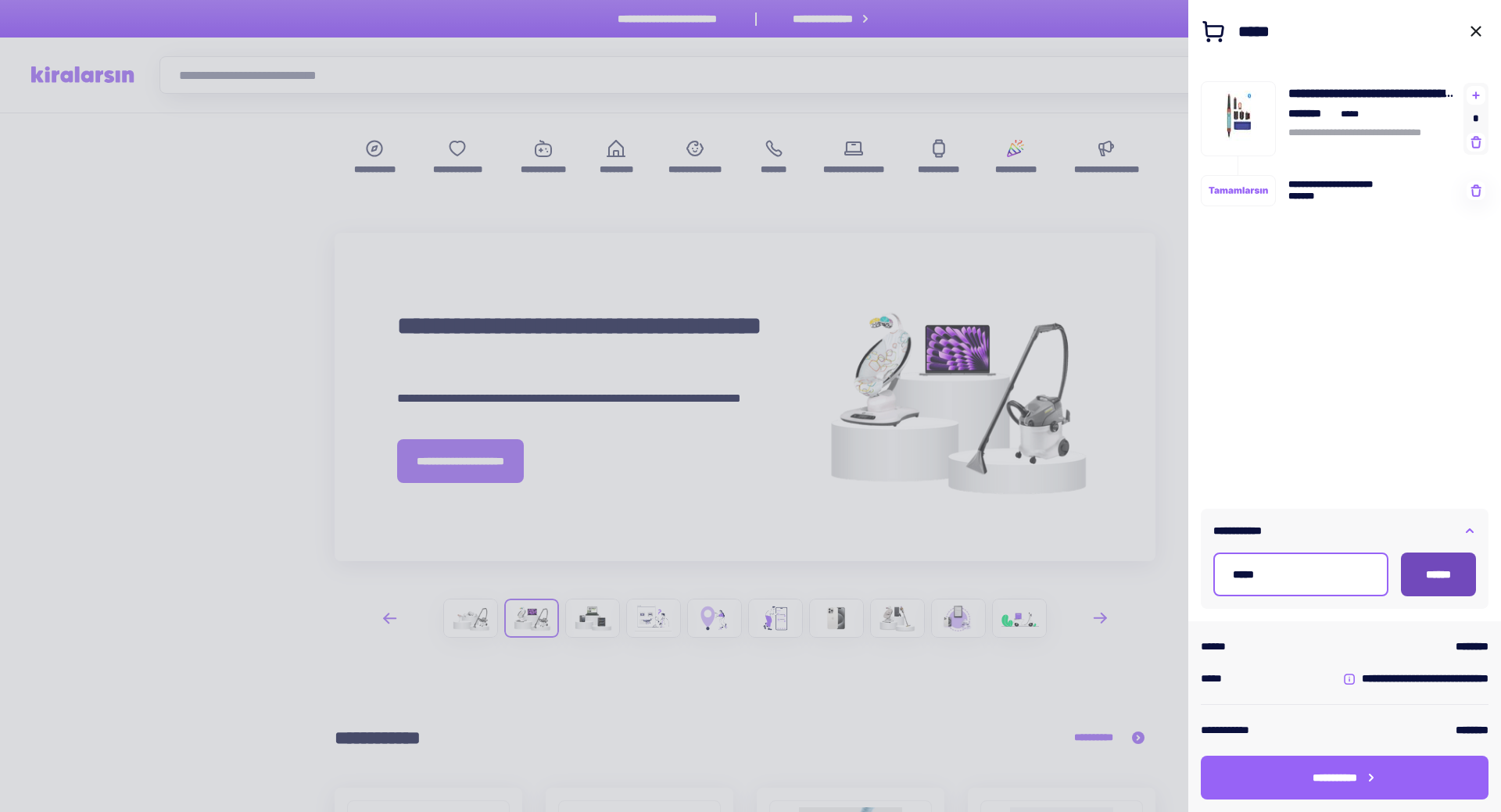 type on "*****" 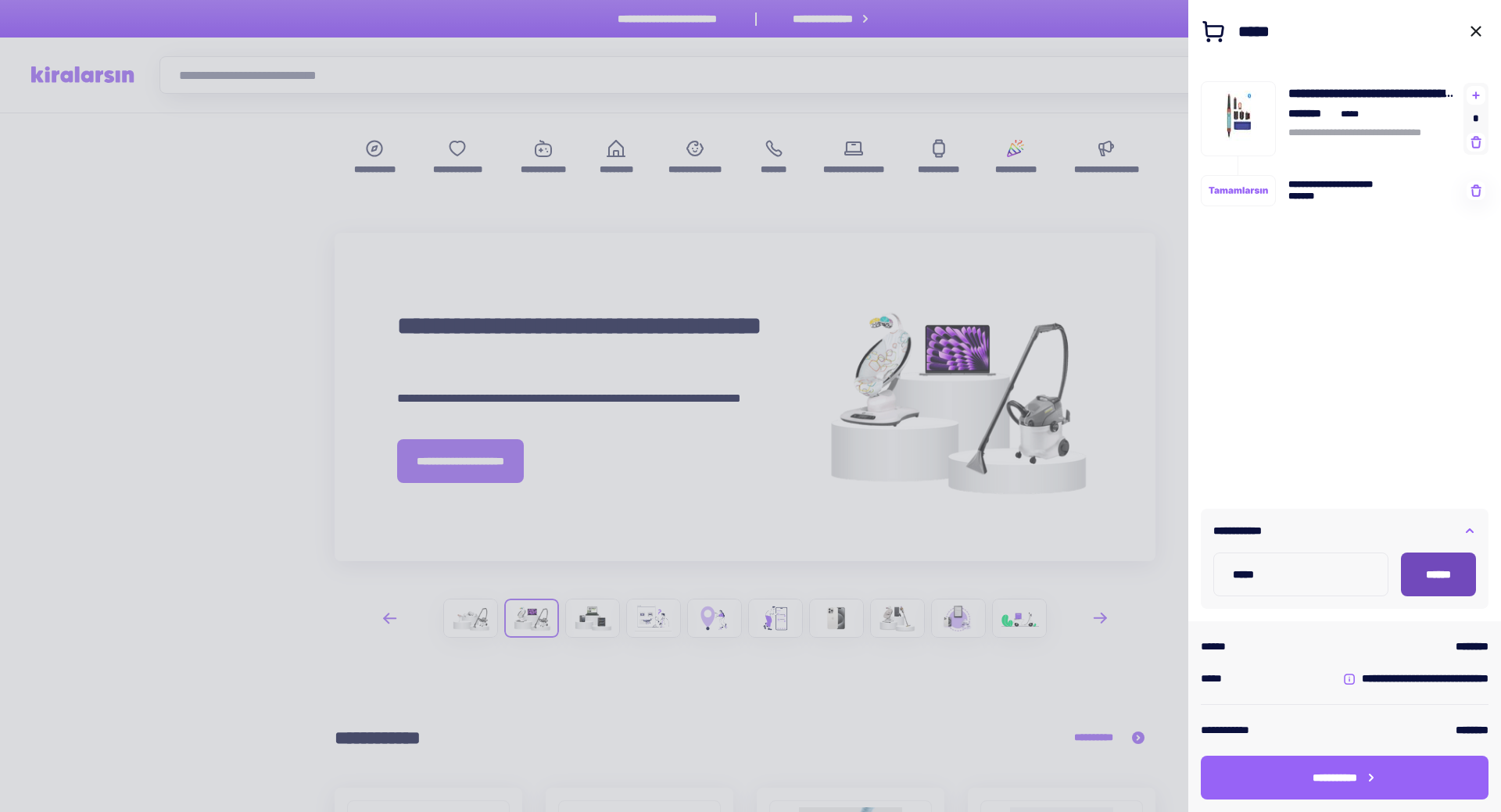 click on "******" at bounding box center [1438, 574] 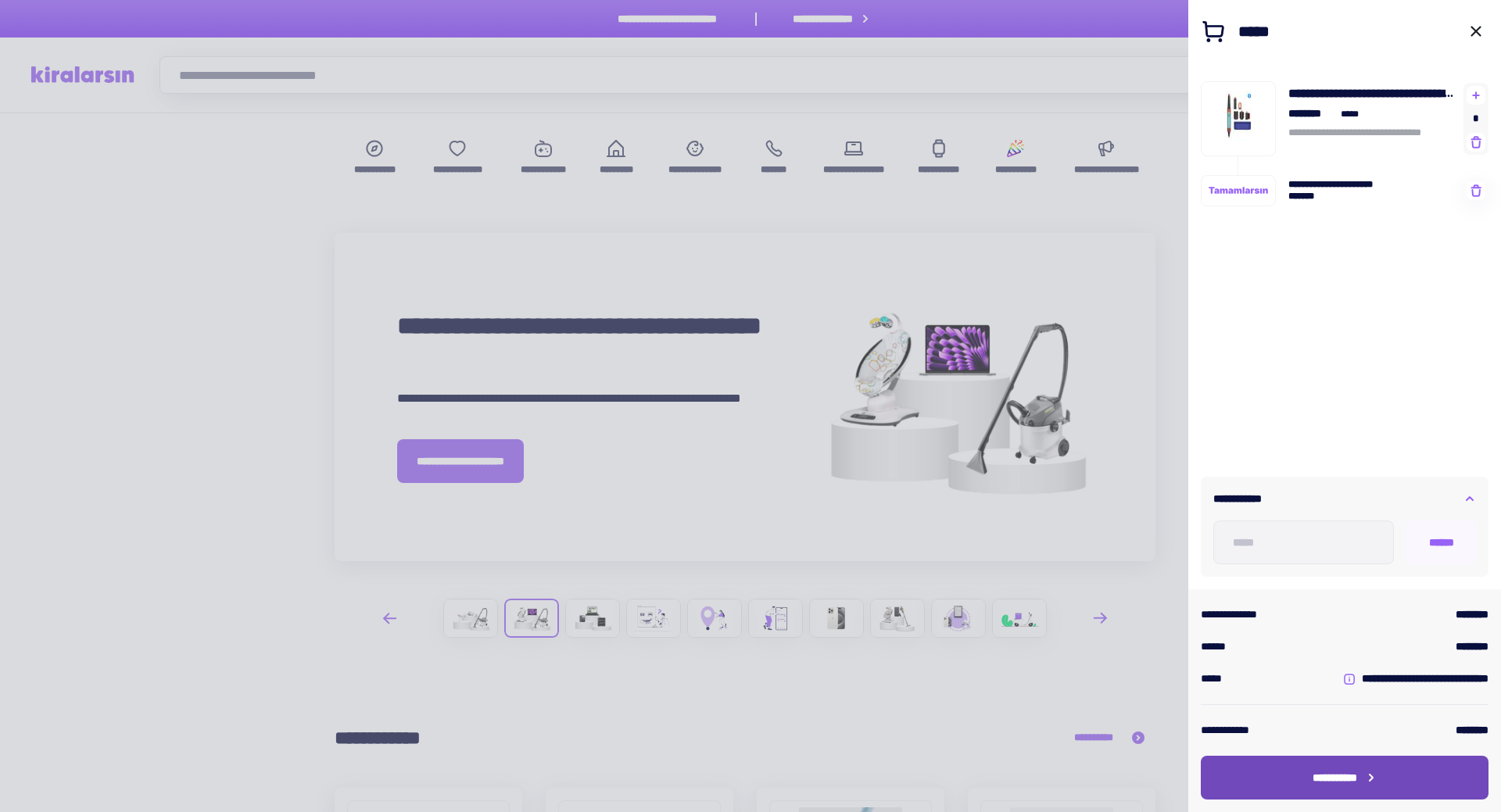 click on "**********" at bounding box center [1345, 778] 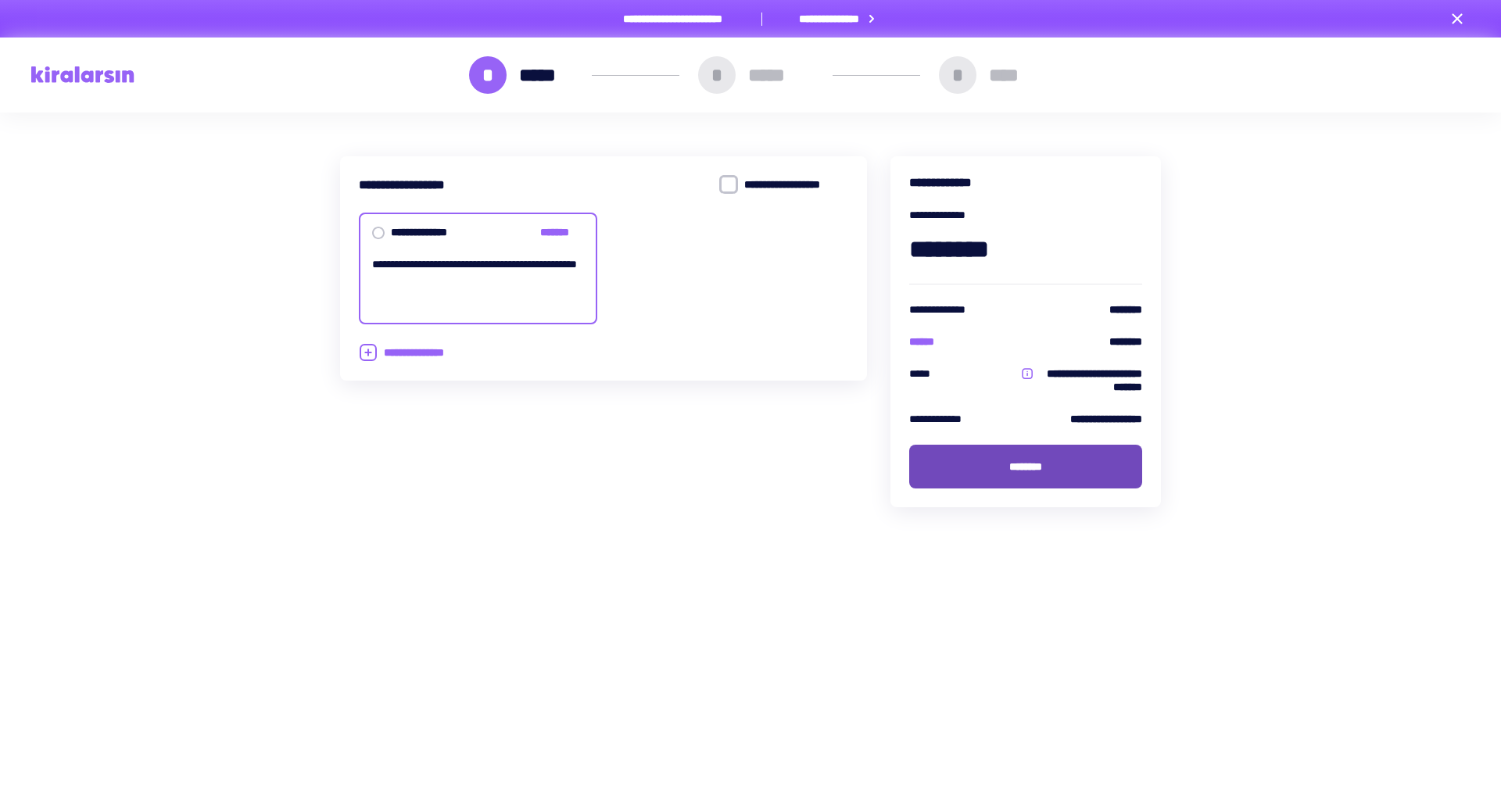 click on "********" at bounding box center [1026, 467] 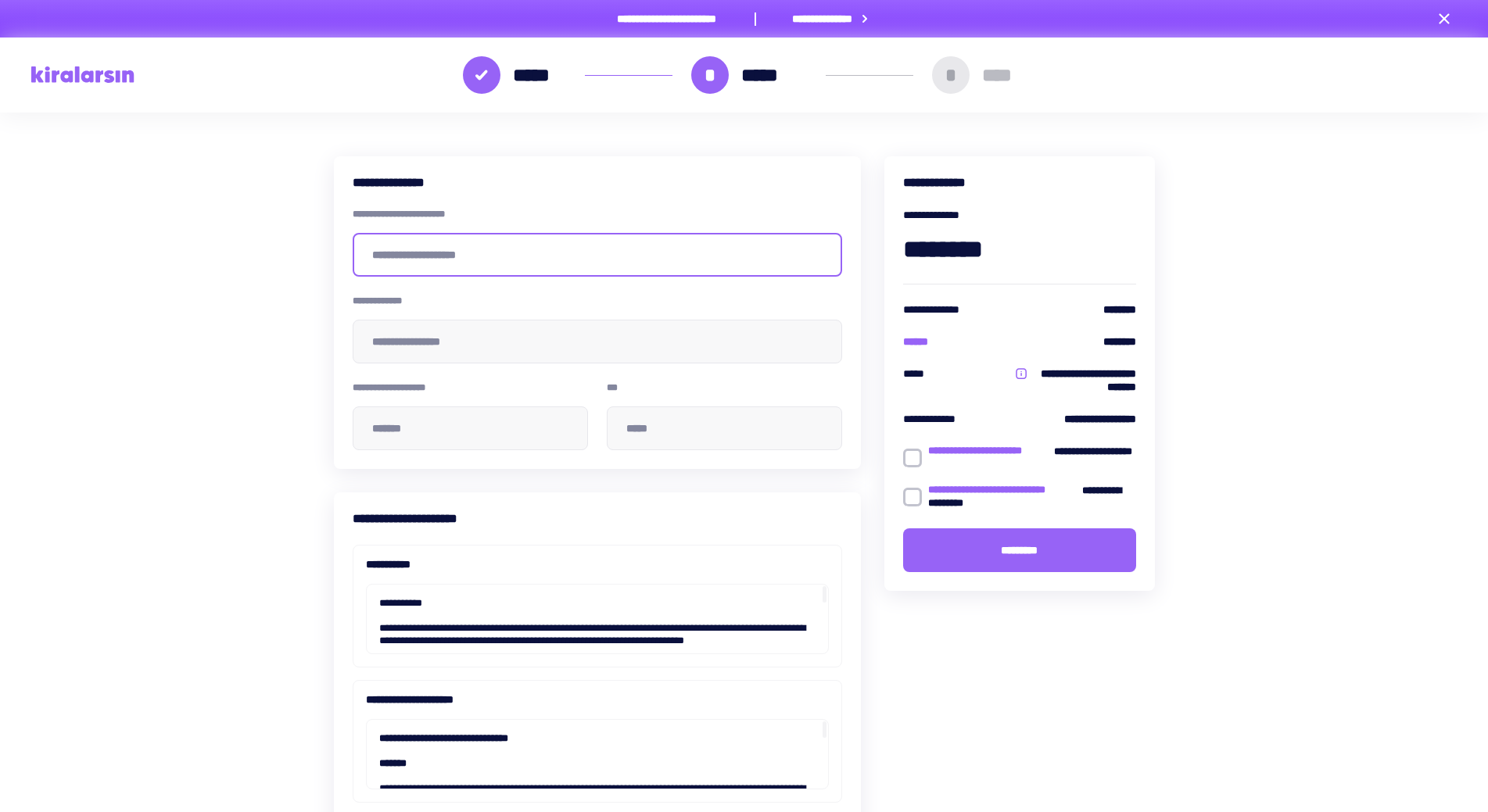 click at bounding box center (597, 255) 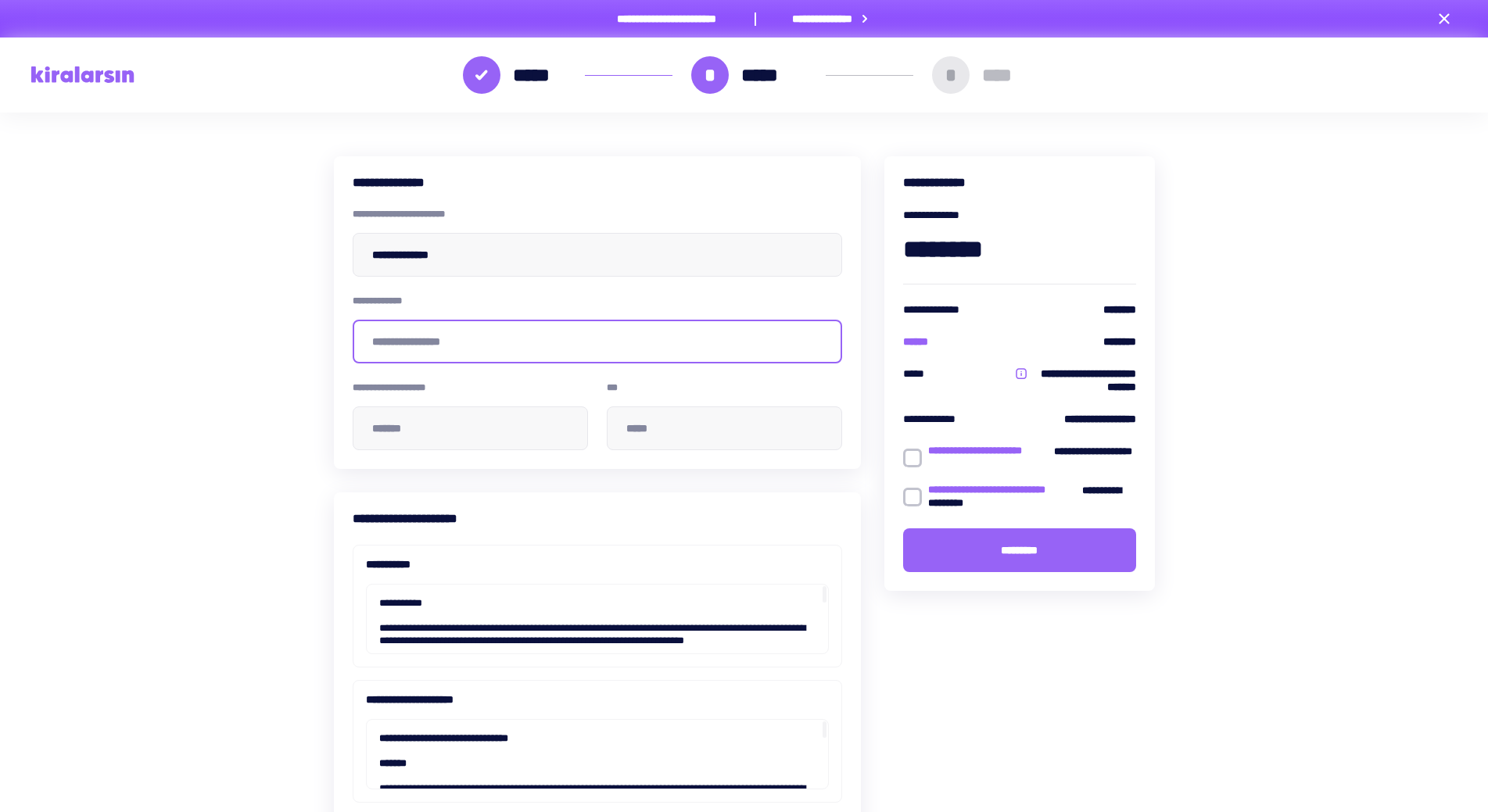 click at bounding box center [597, 342] 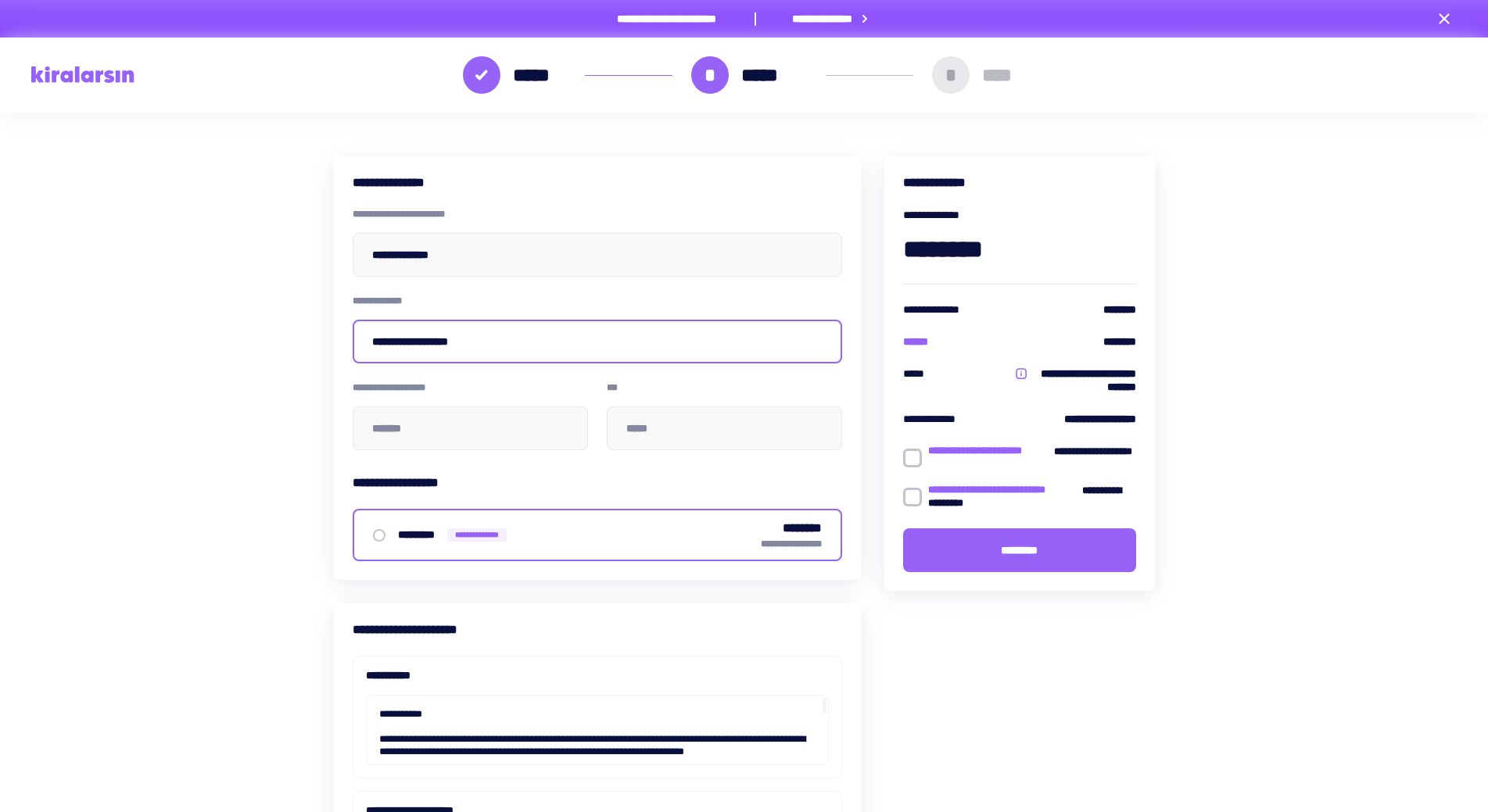 type on "**********" 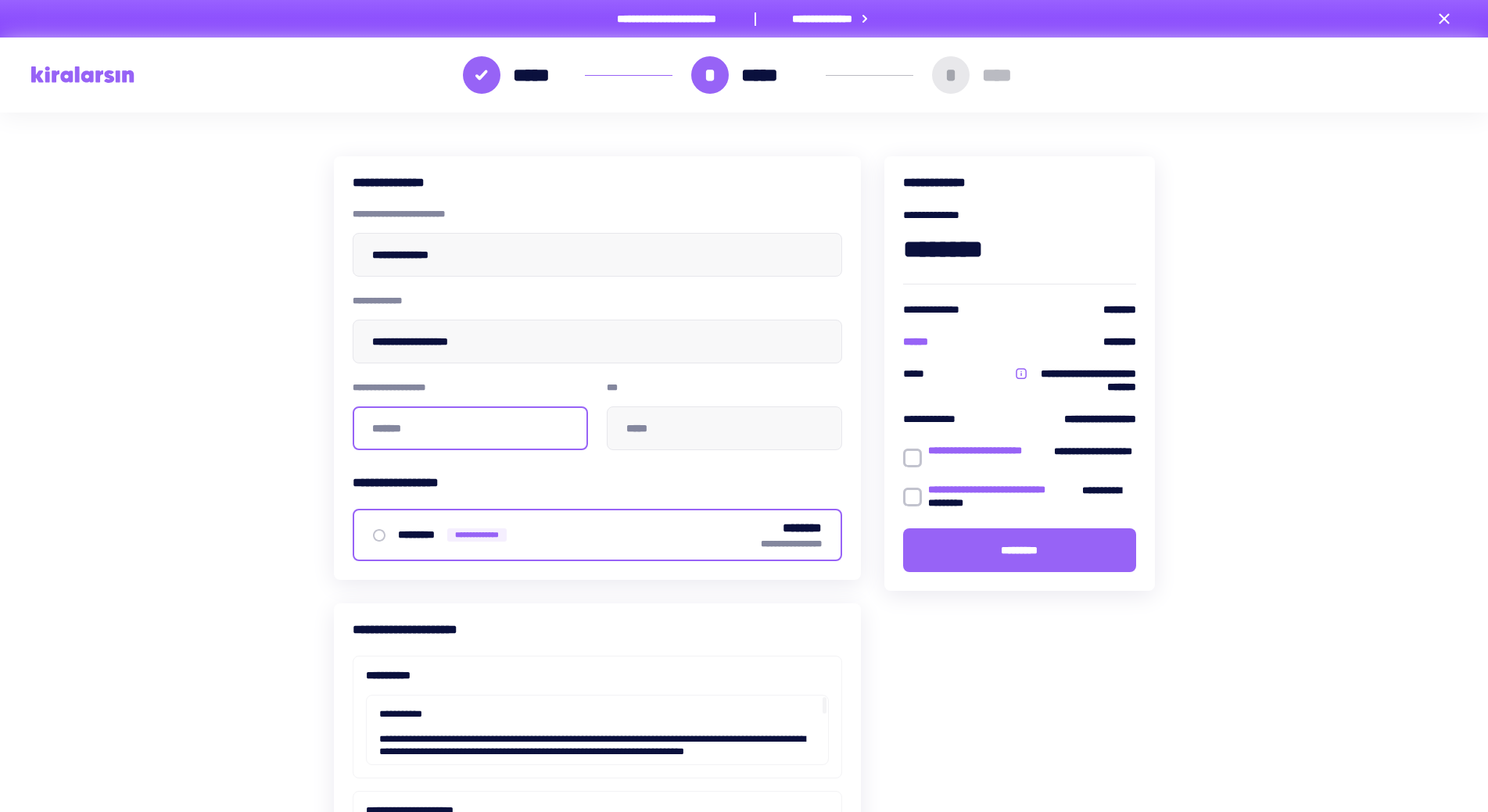 click at bounding box center (470, 428) 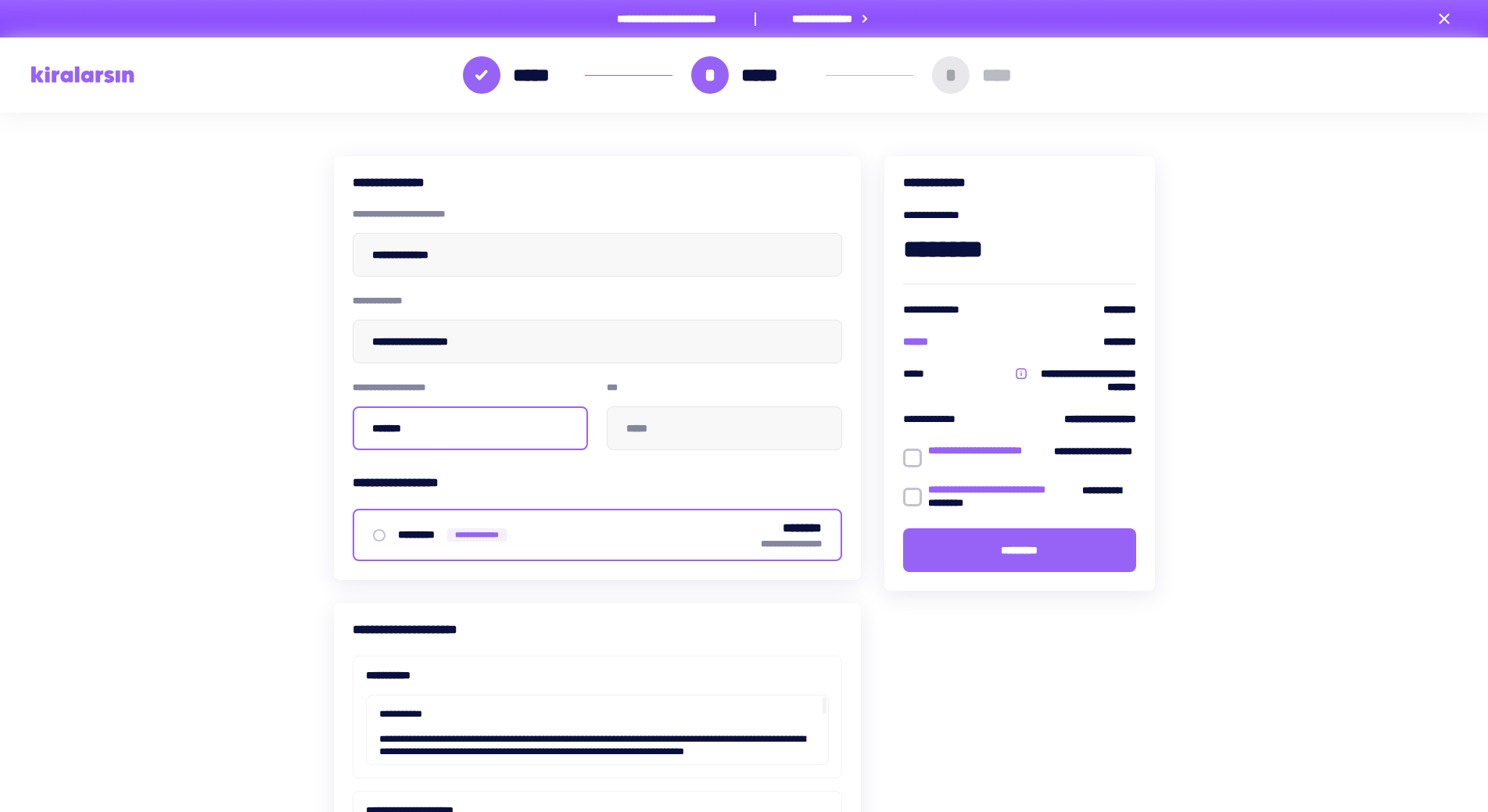 type on "*****" 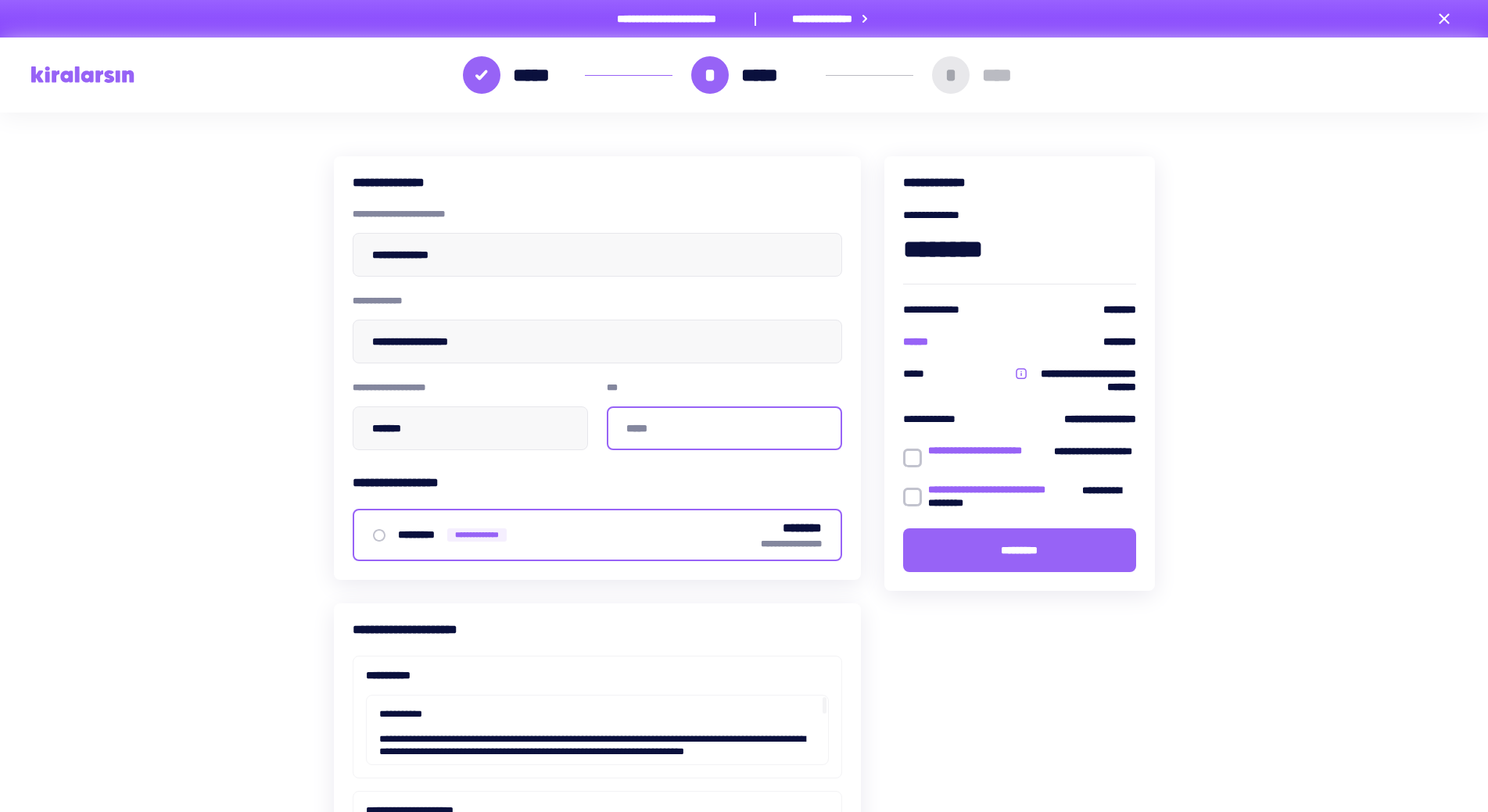 click at bounding box center (724, 428) 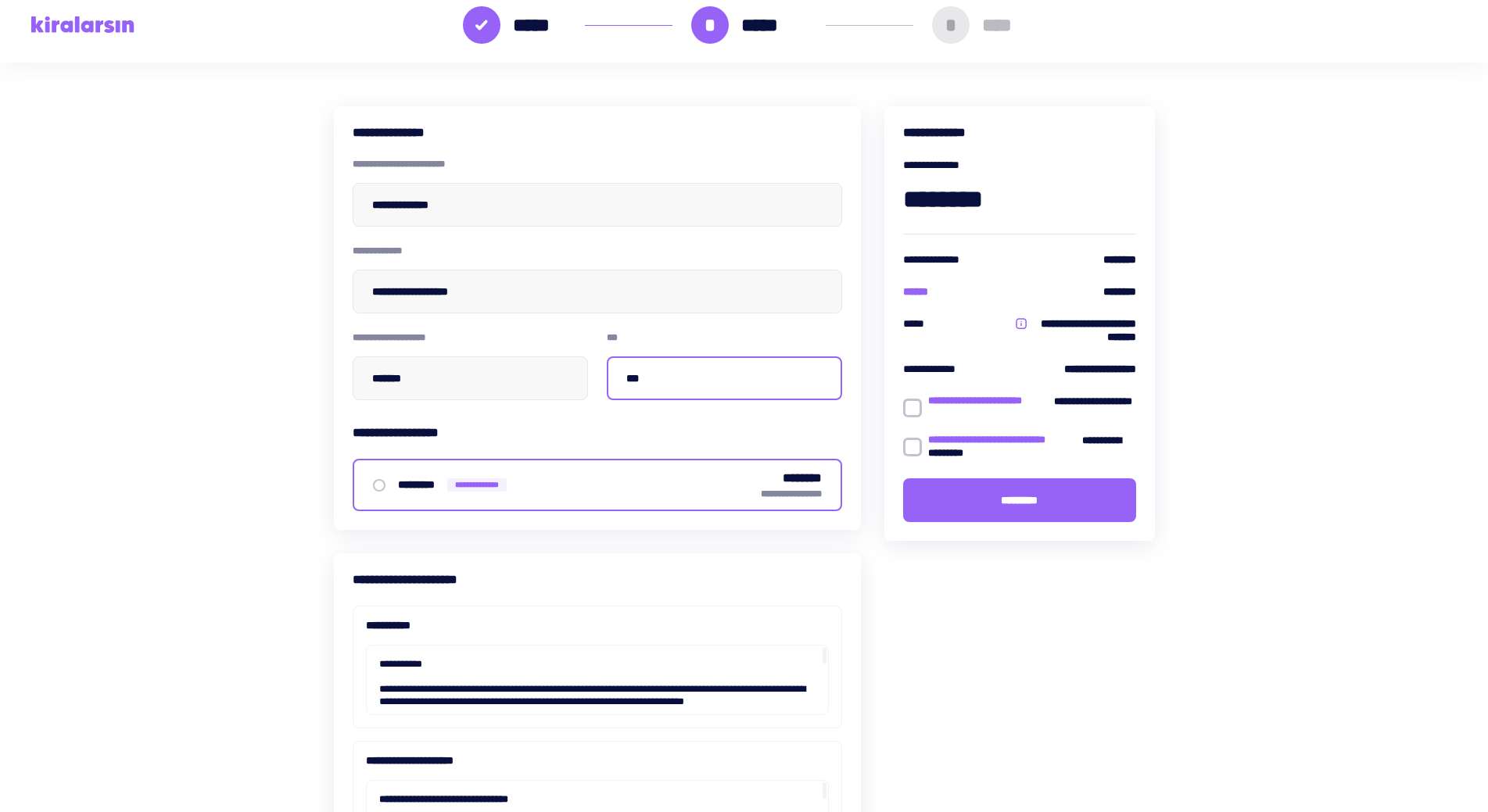 scroll, scrollTop: 78, scrollLeft: 0, axis: vertical 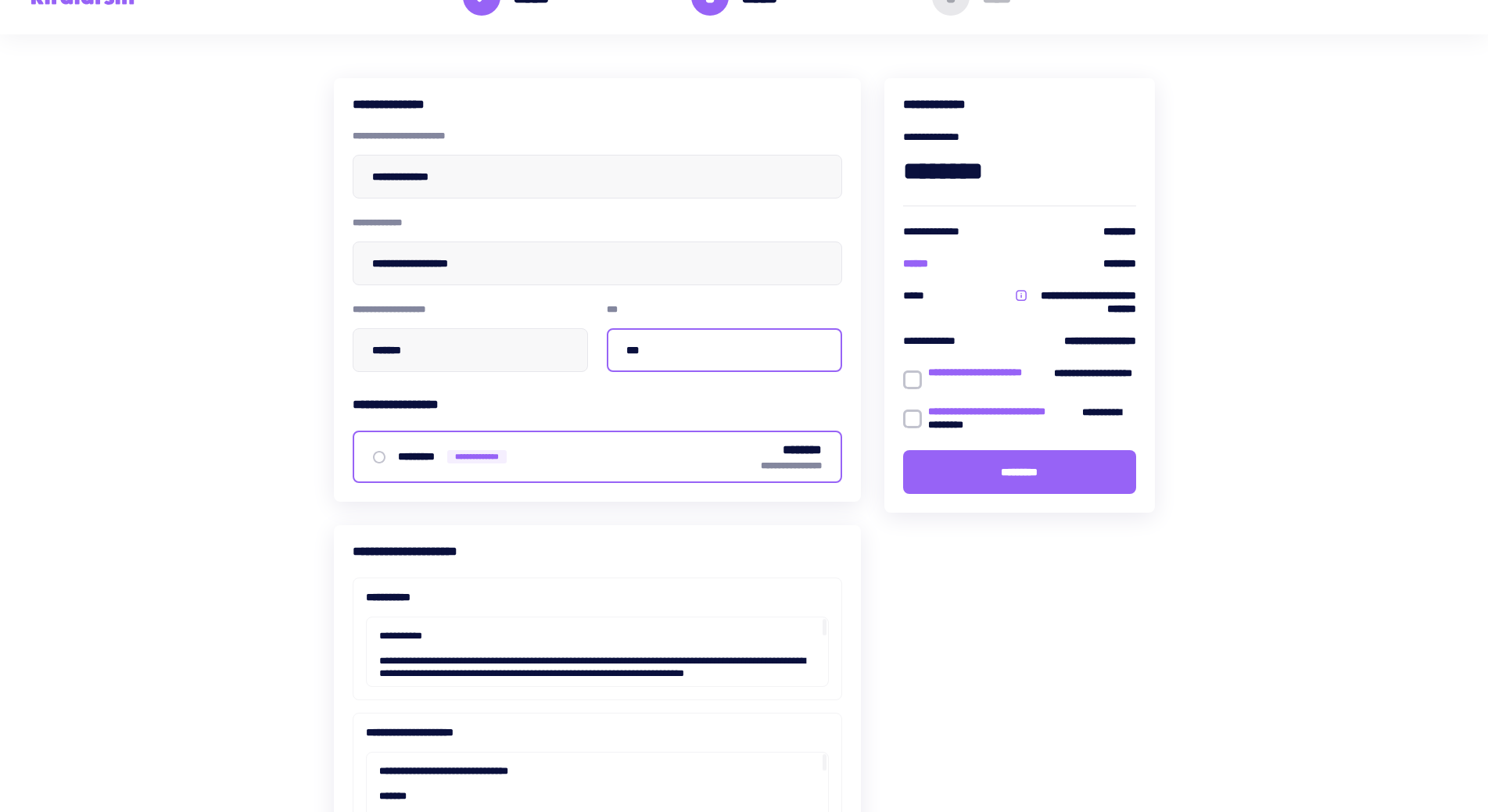 type on "***" 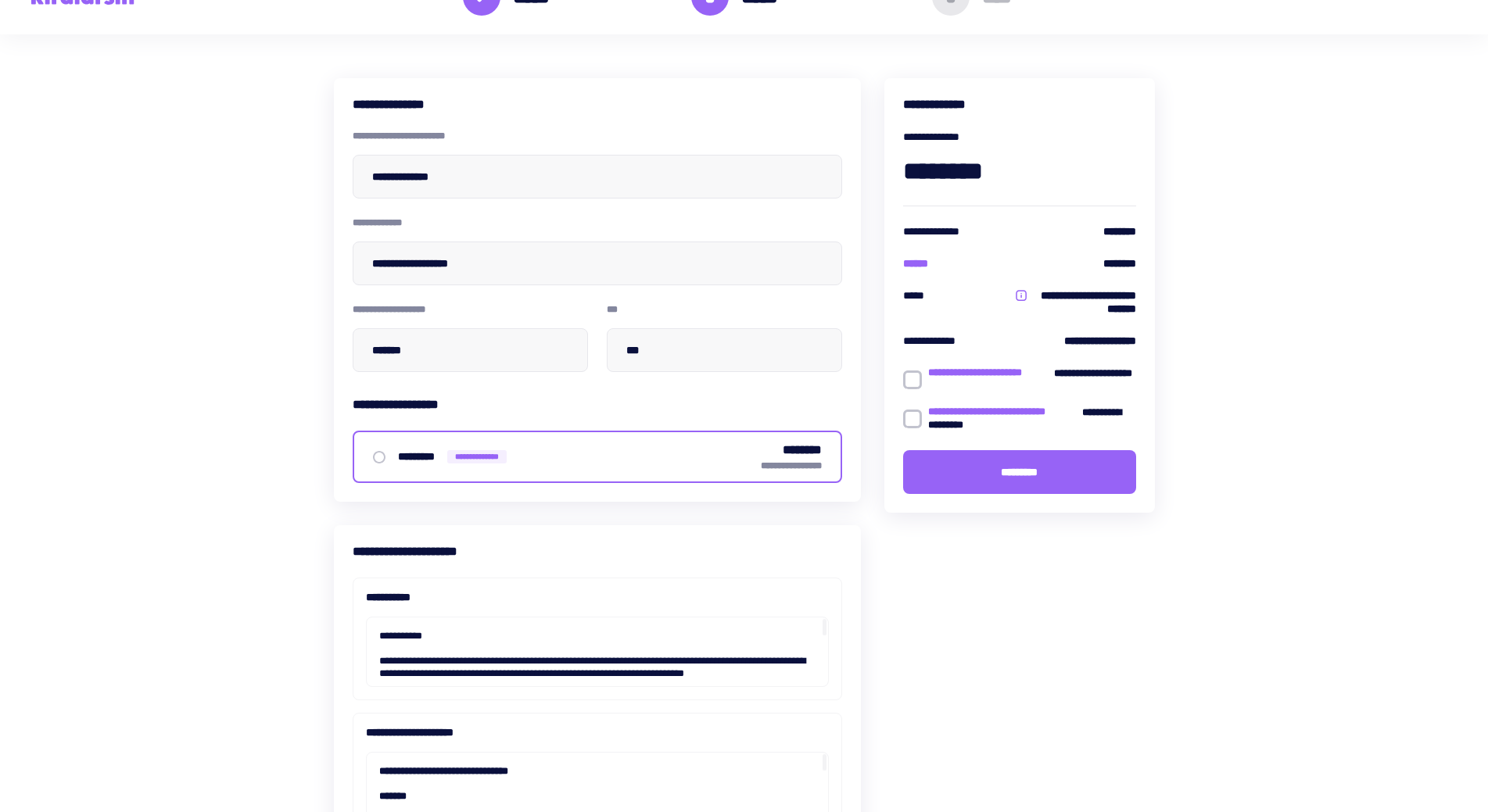 click at bounding box center [913, 380] 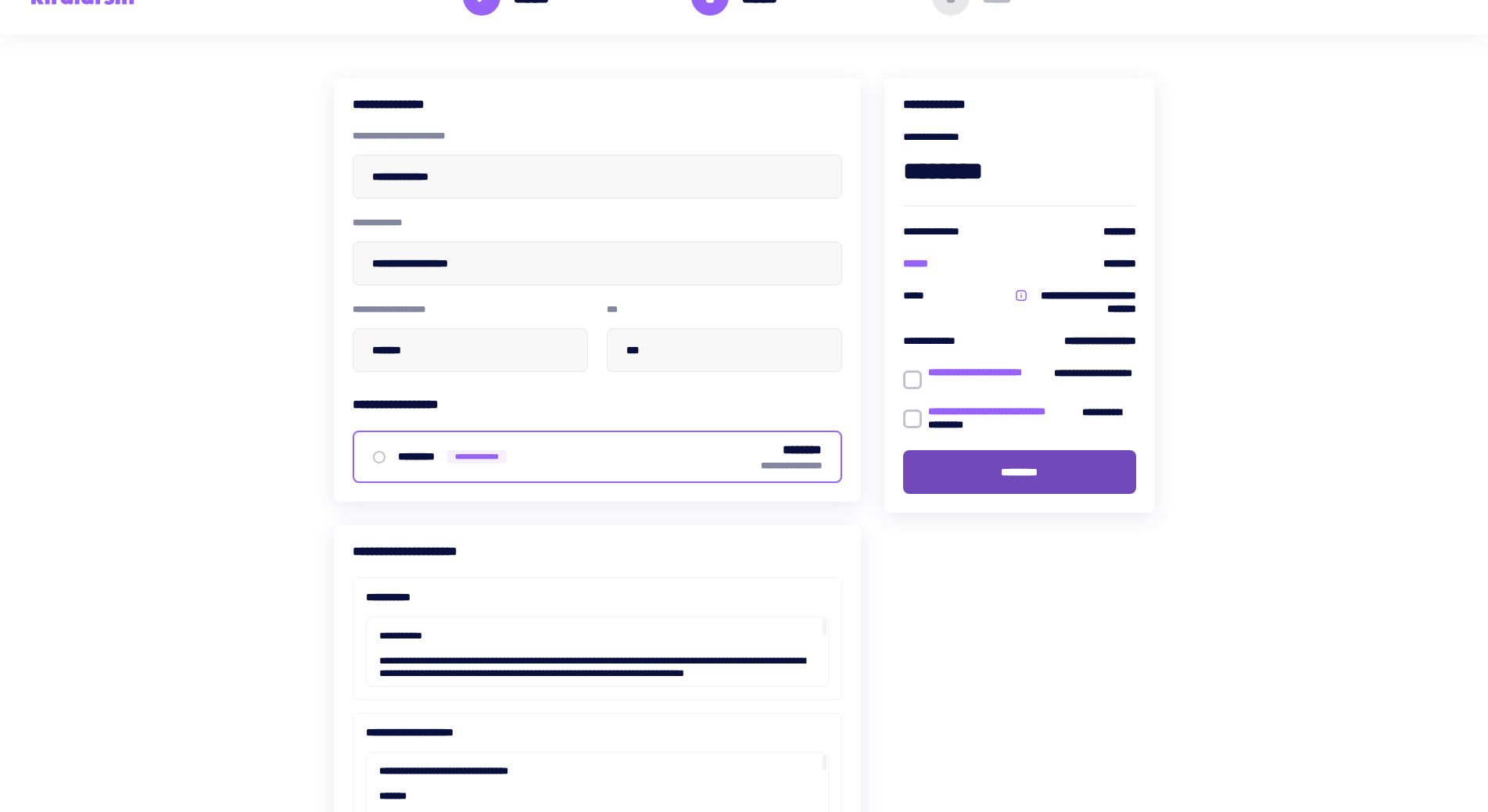 click on "*********" at bounding box center (1019, 472) 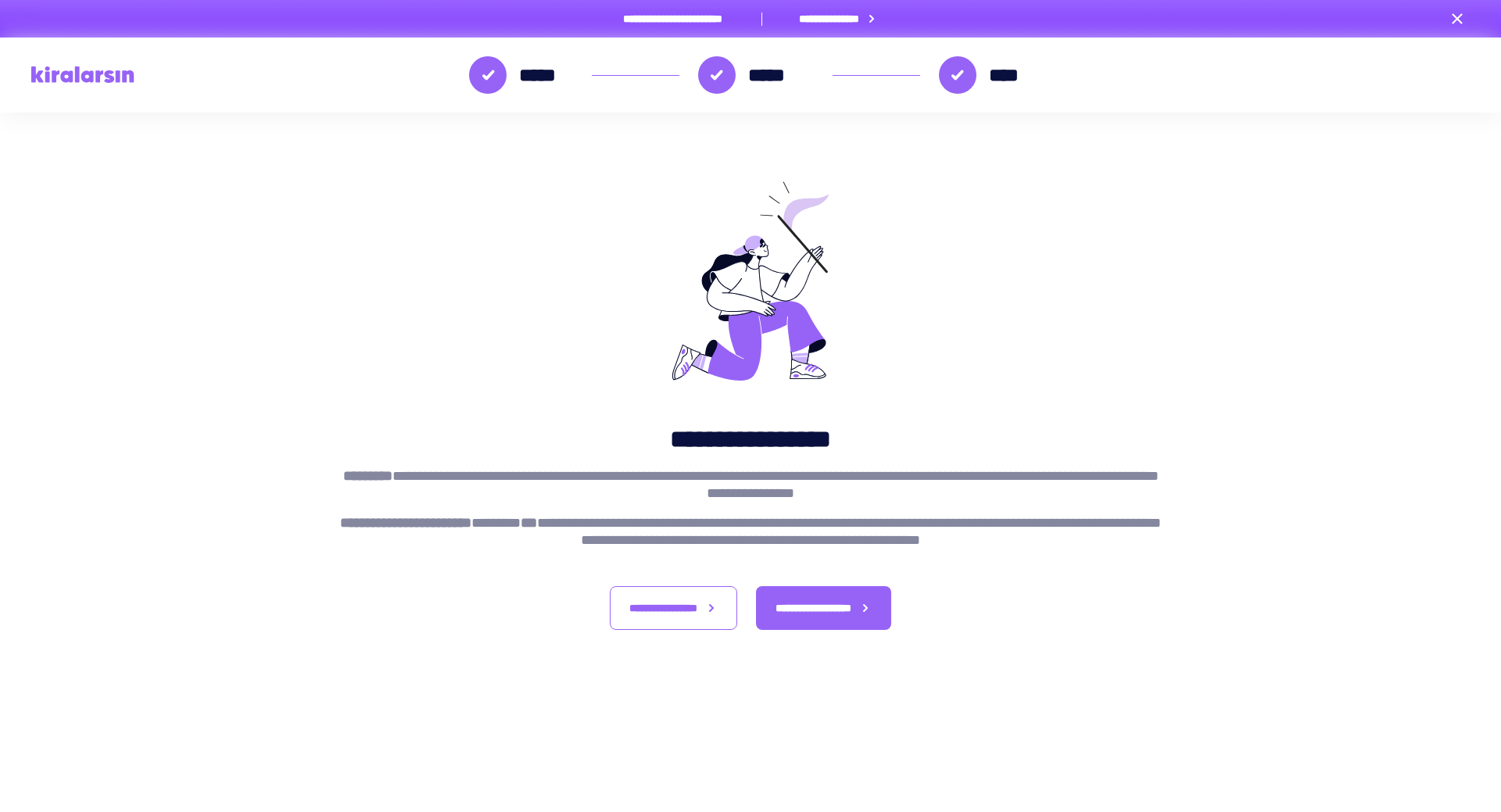 scroll, scrollTop: 0, scrollLeft: 0, axis: both 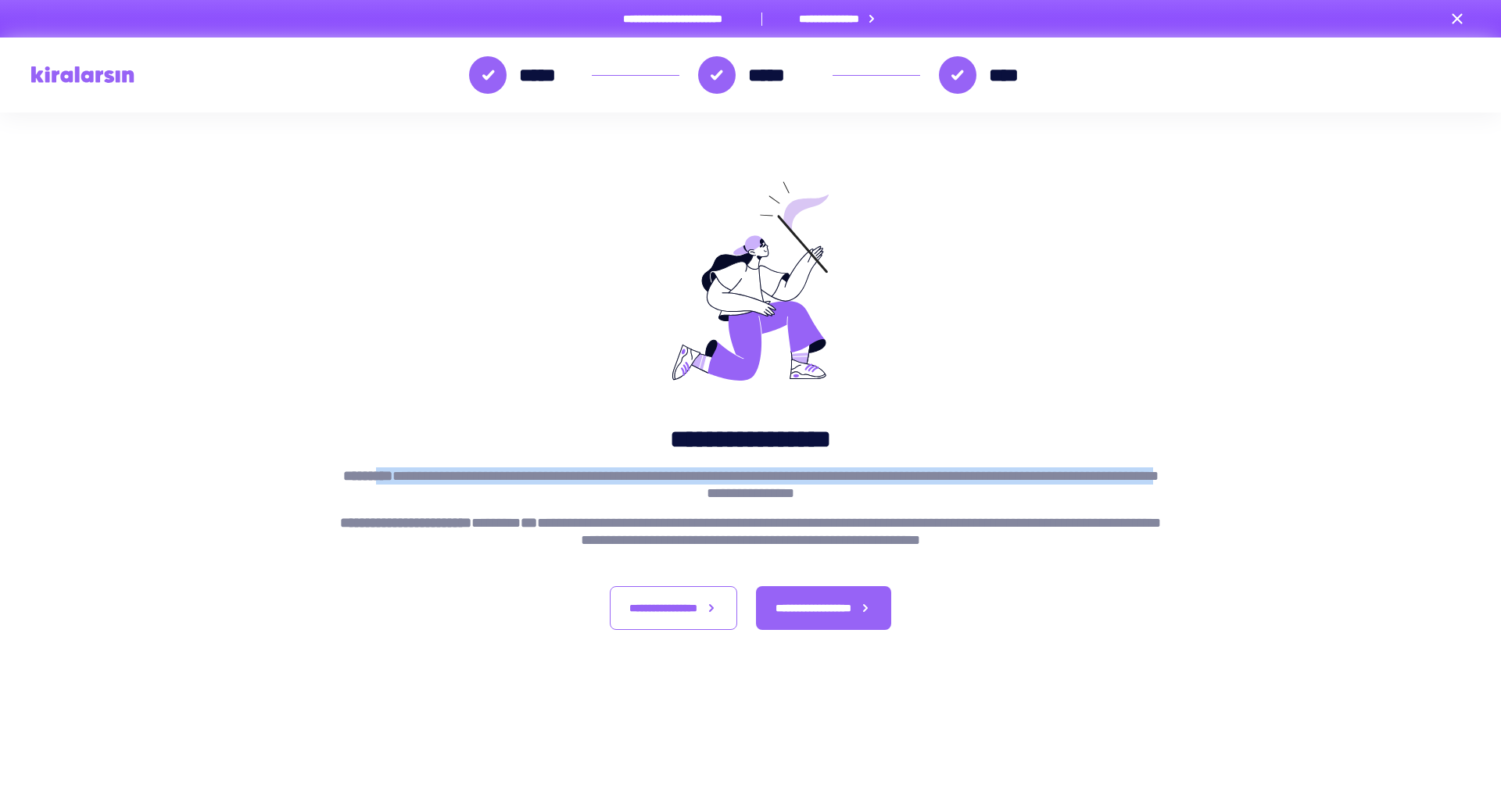 drag, startPoint x: 395, startPoint y: 475, endPoint x: 759, endPoint y: 487, distance: 364.19775 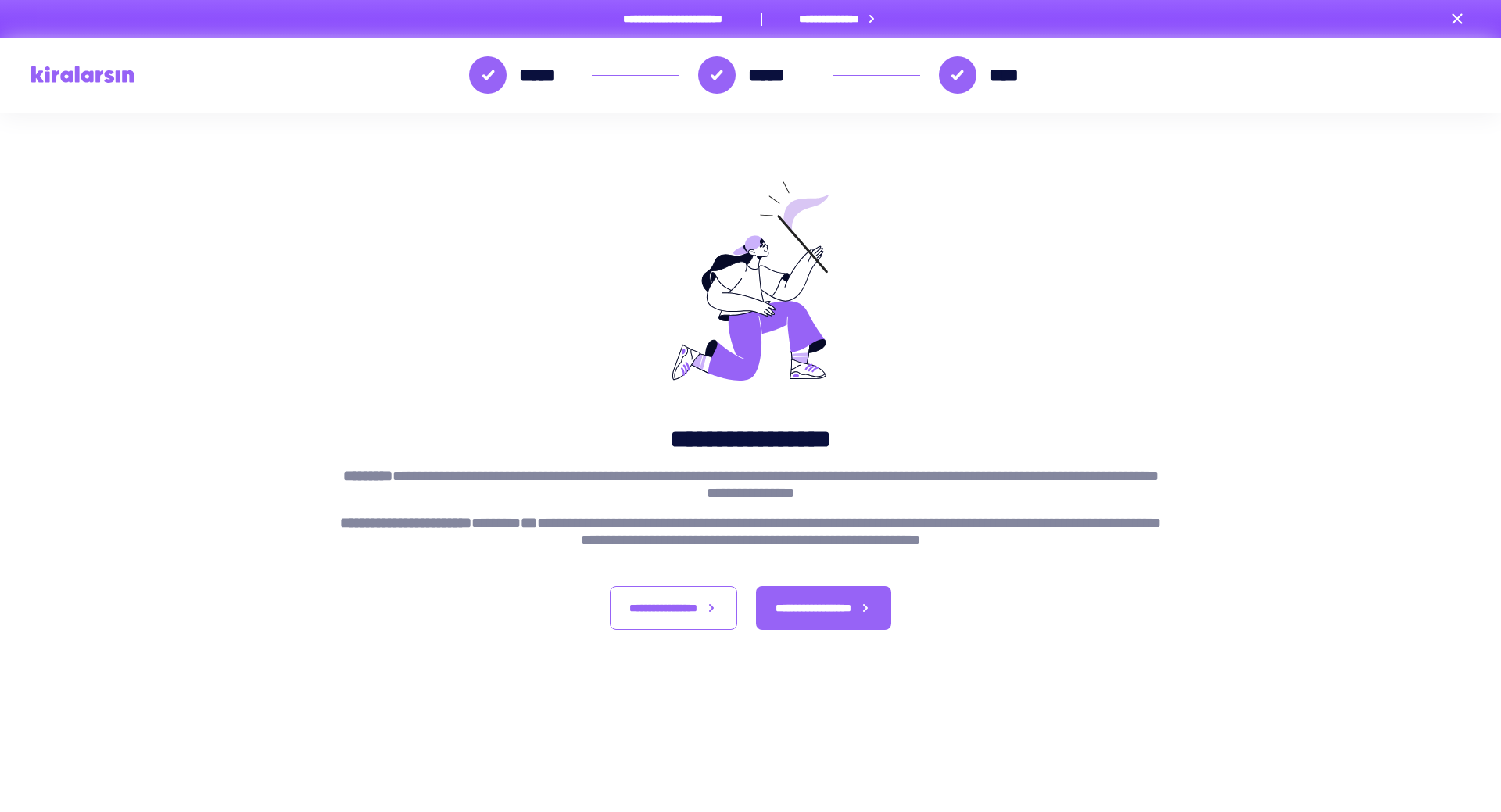 click on "**********" at bounding box center [750, 485] 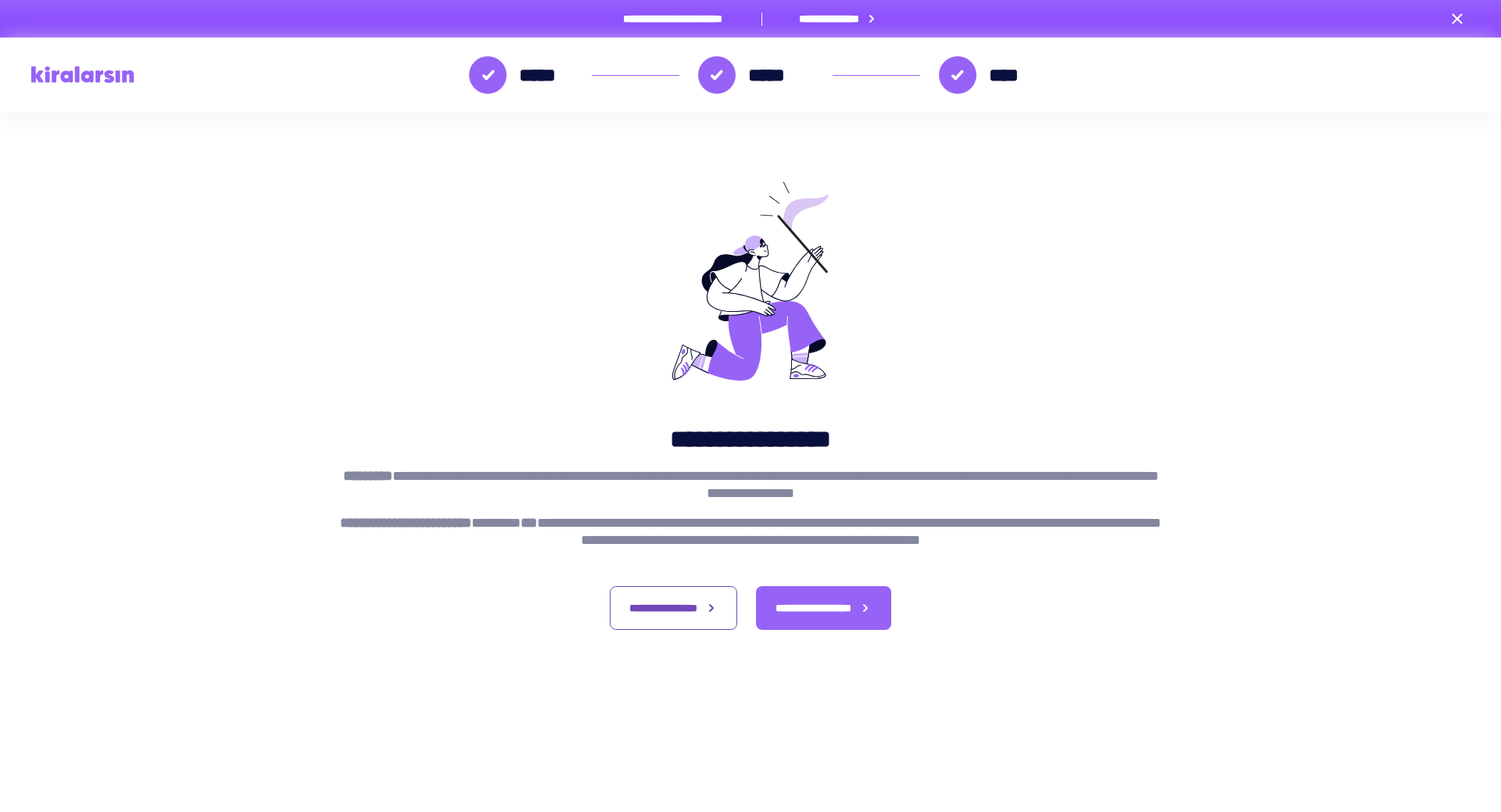 click on "**********" at bounding box center (663, 608) 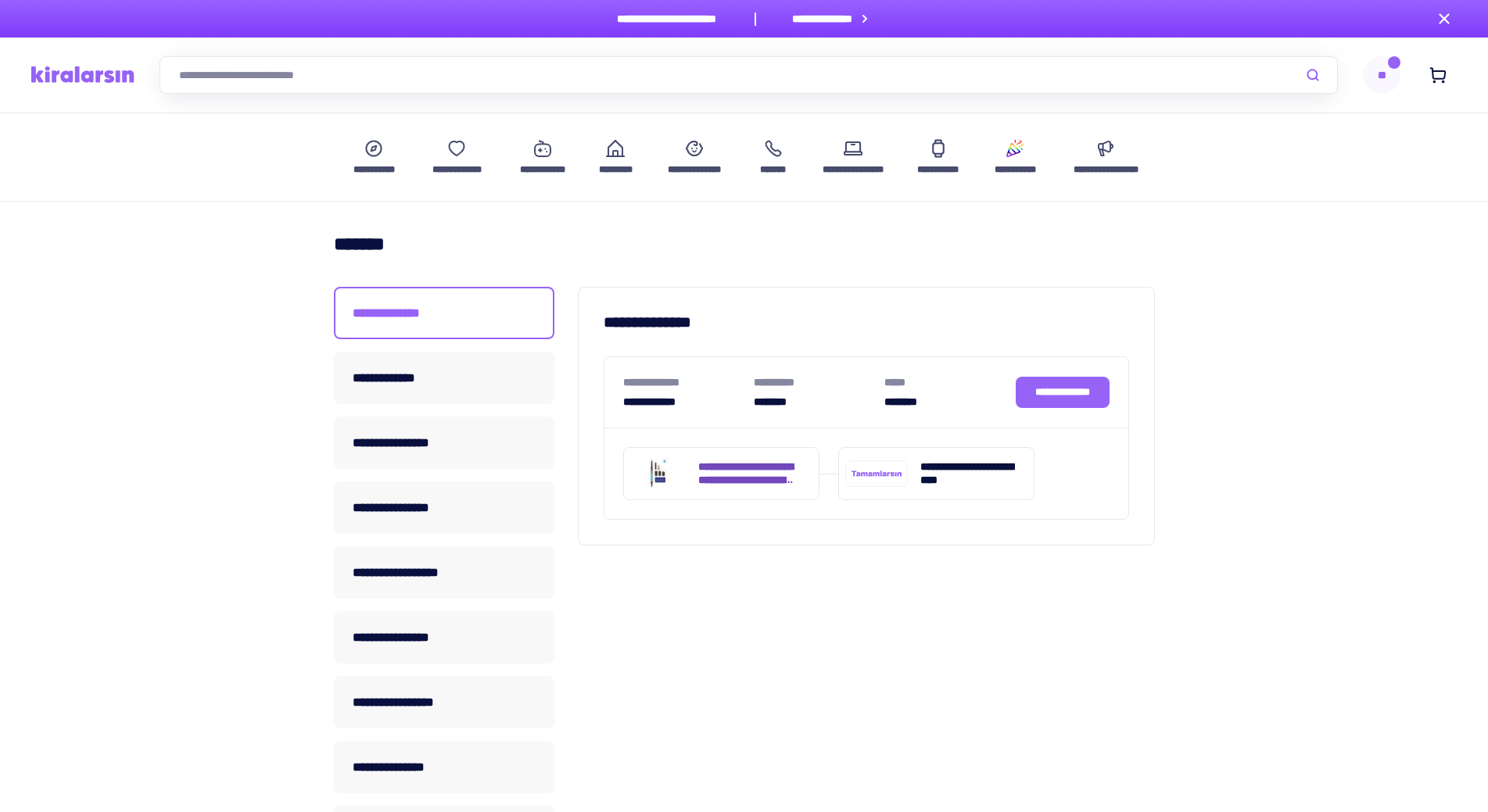 click on "**********" at bounding box center [749, 474] 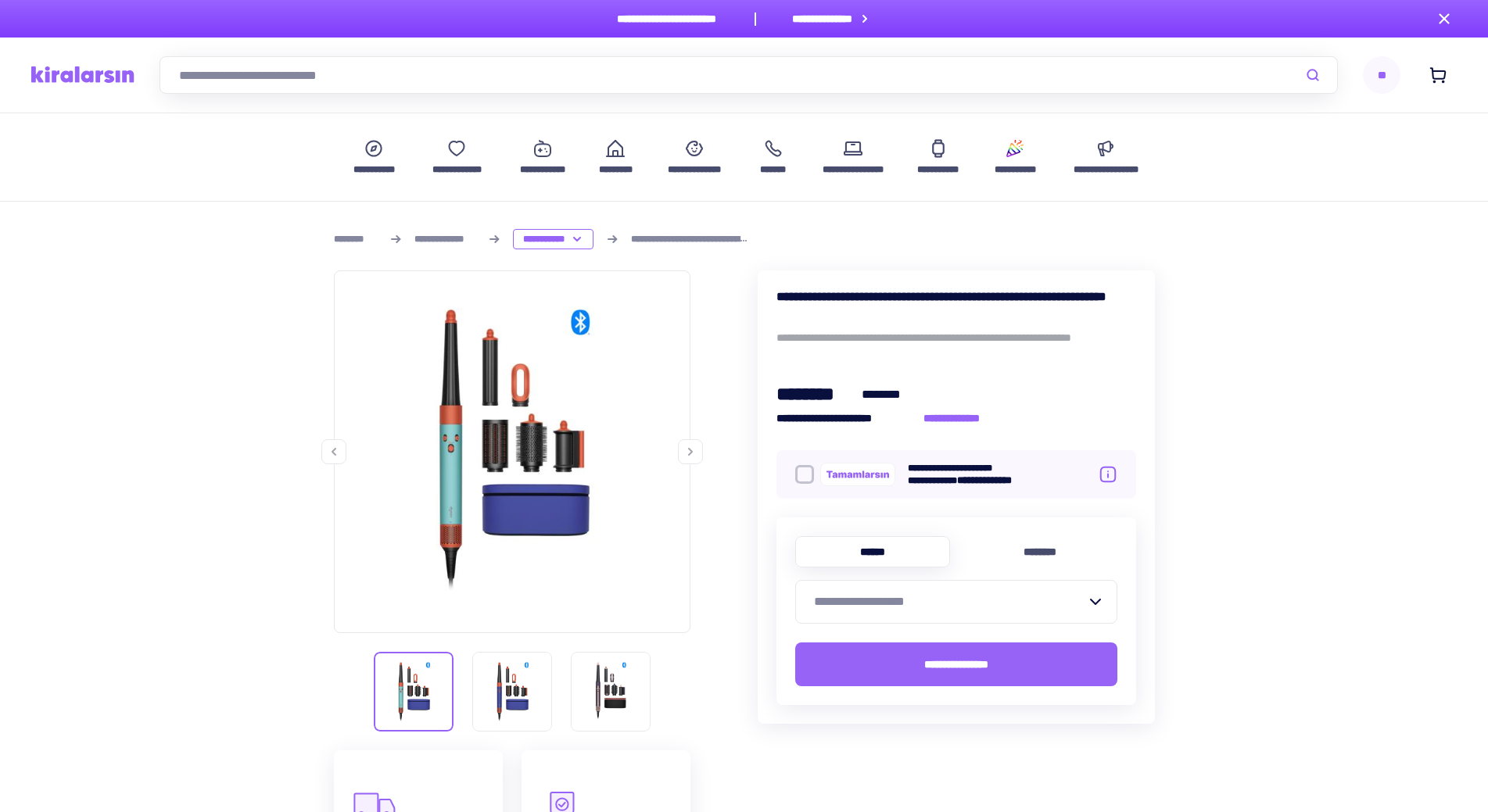 scroll, scrollTop: 0, scrollLeft: 0, axis: both 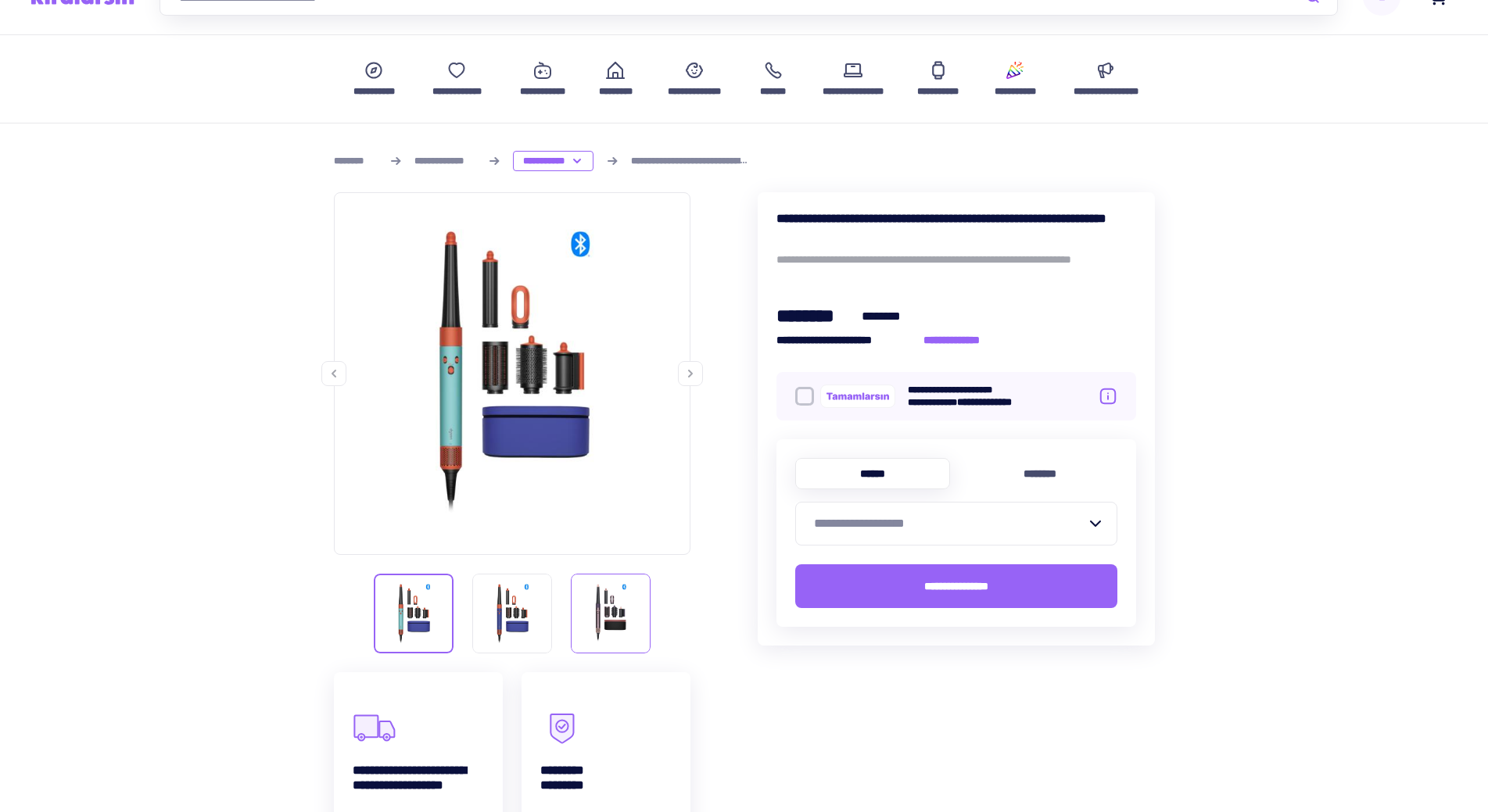click at bounding box center (414, 613) 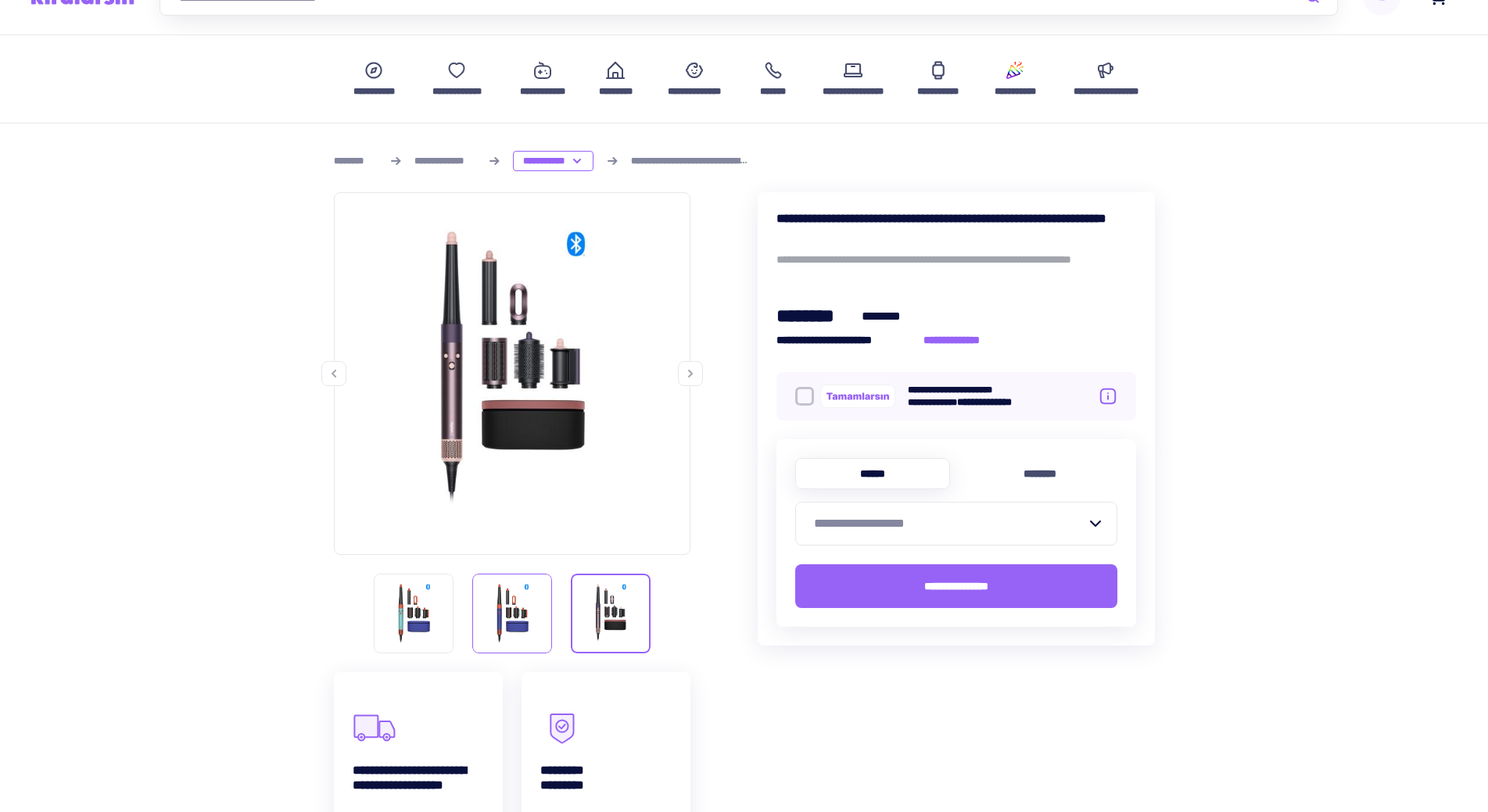 click at bounding box center (414, 613) 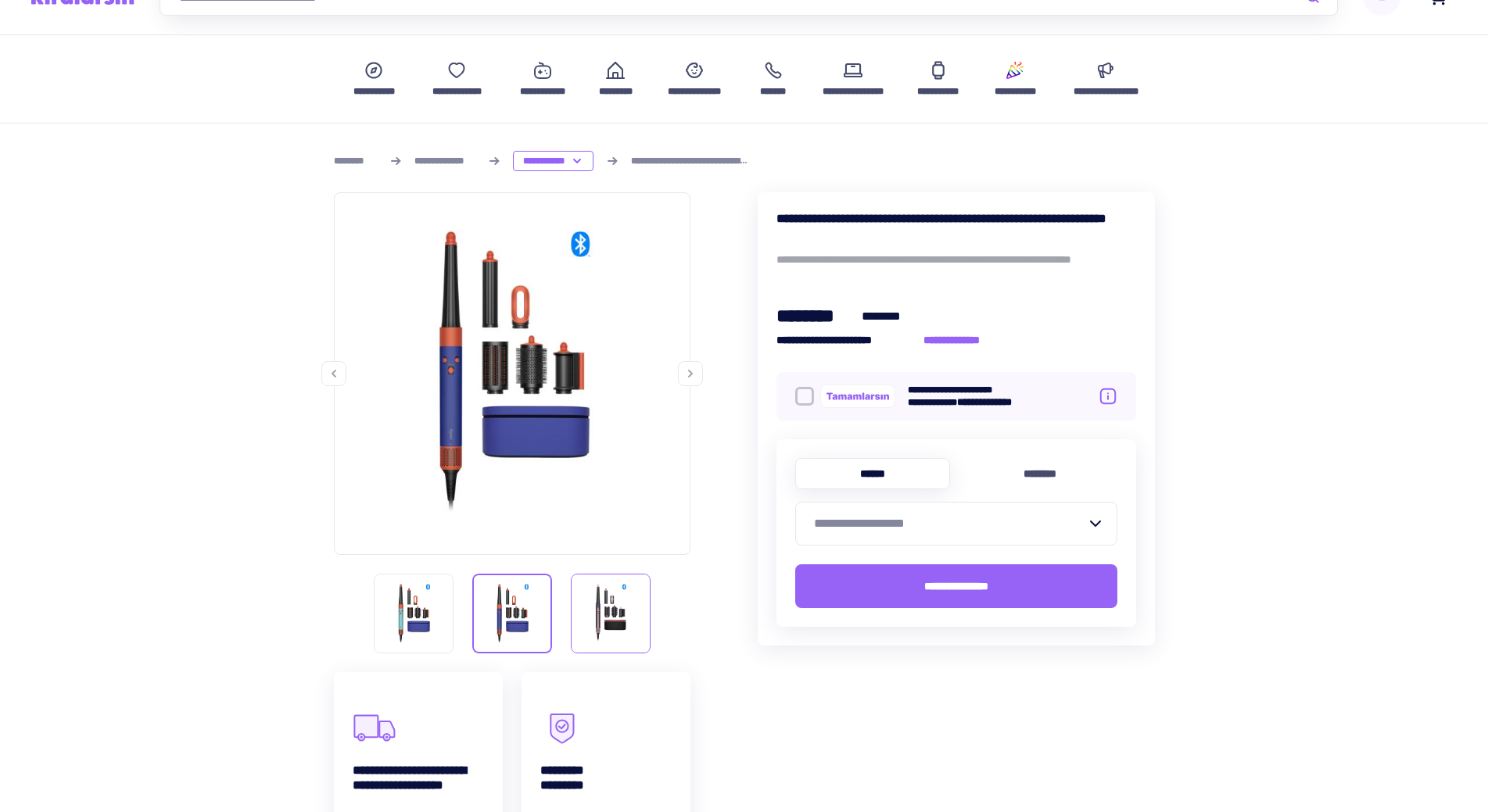 click at bounding box center [414, 613] 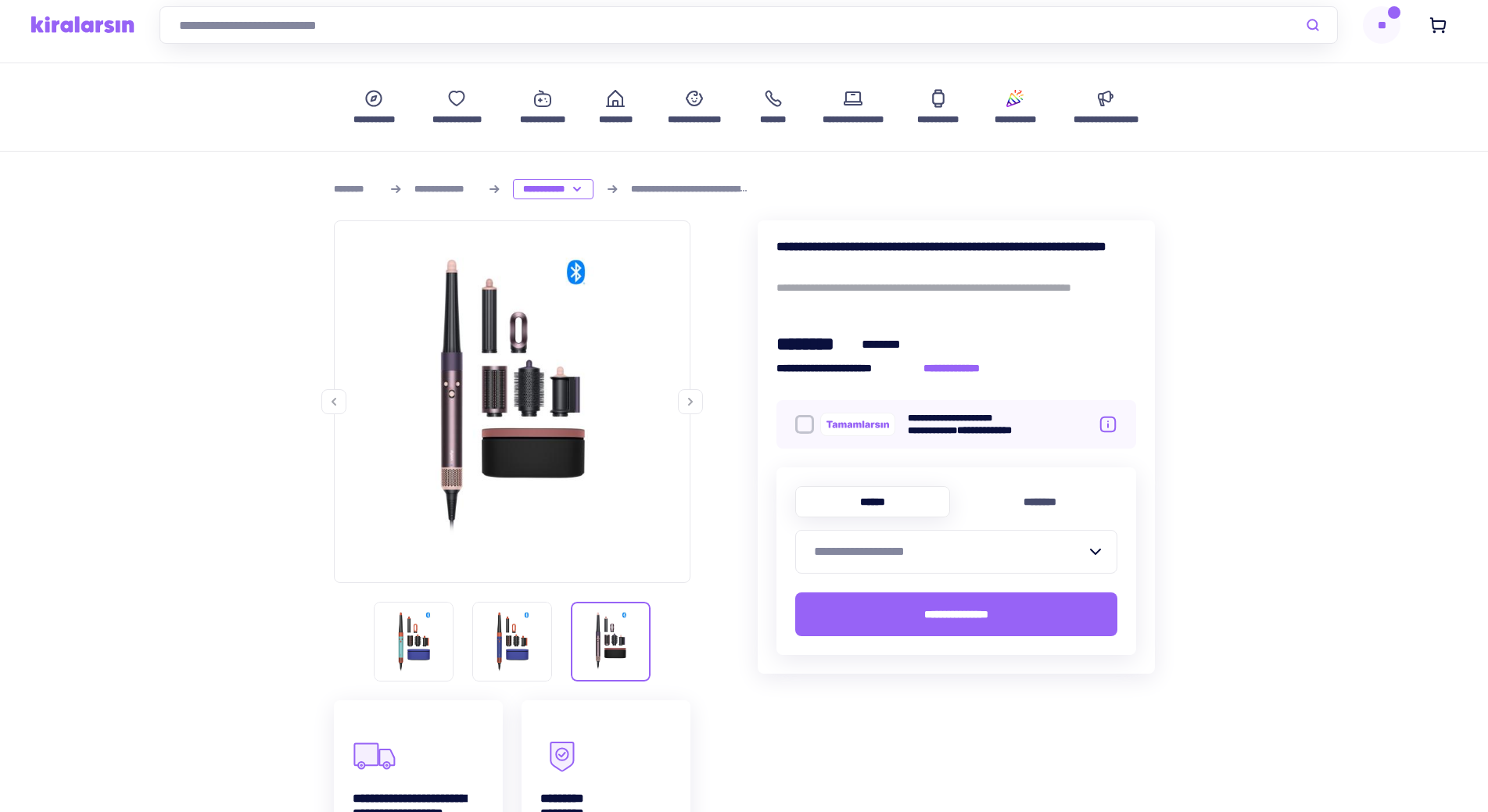 scroll, scrollTop: 0, scrollLeft: 0, axis: both 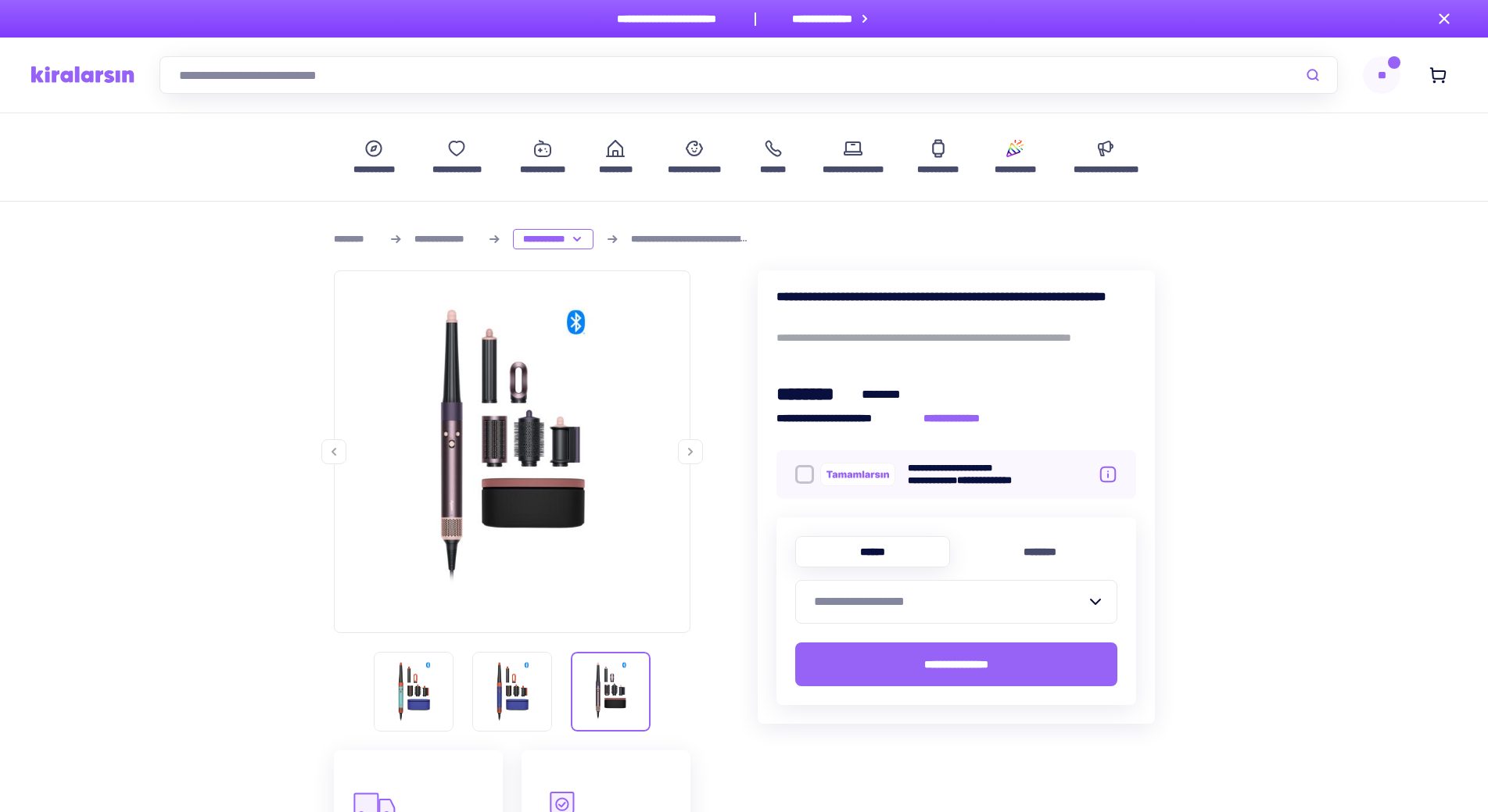 click on "**" at bounding box center (1382, 75) 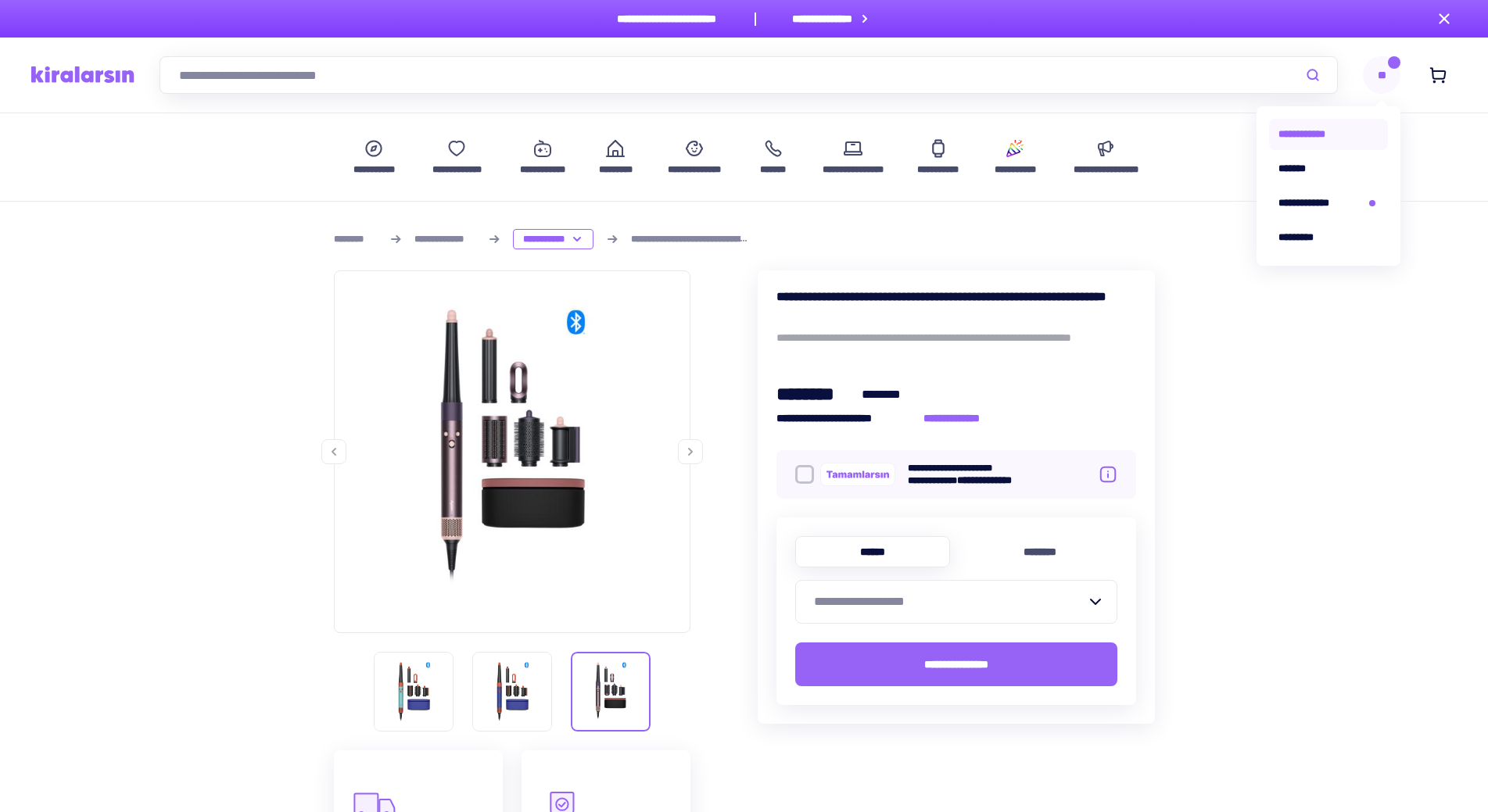 click on "**********" at bounding box center [1328, 134] 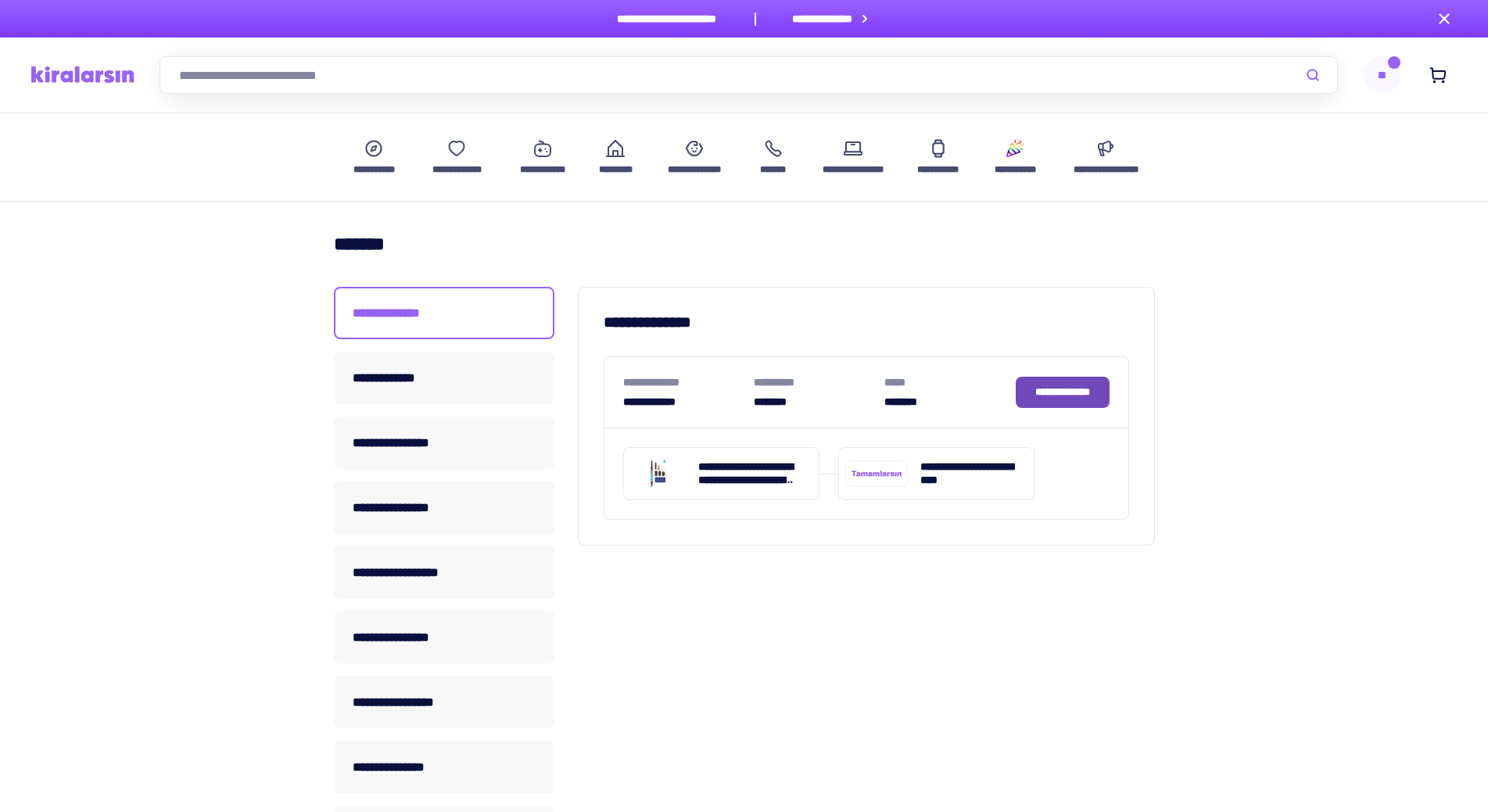 click on "**********" at bounding box center (1063, 392) 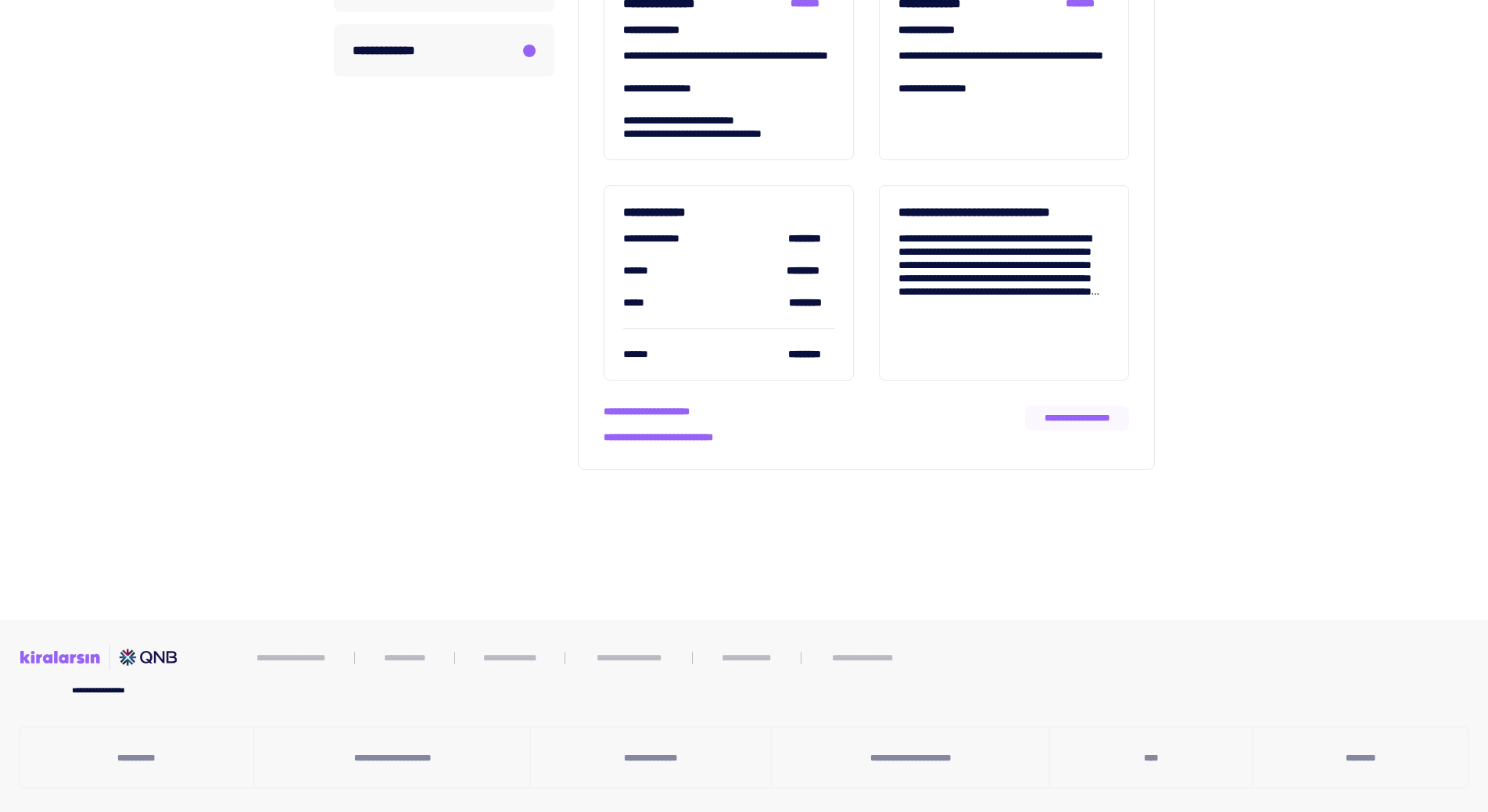 scroll, scrollTop: 757, scrollLeft: 0, axis: vertical 